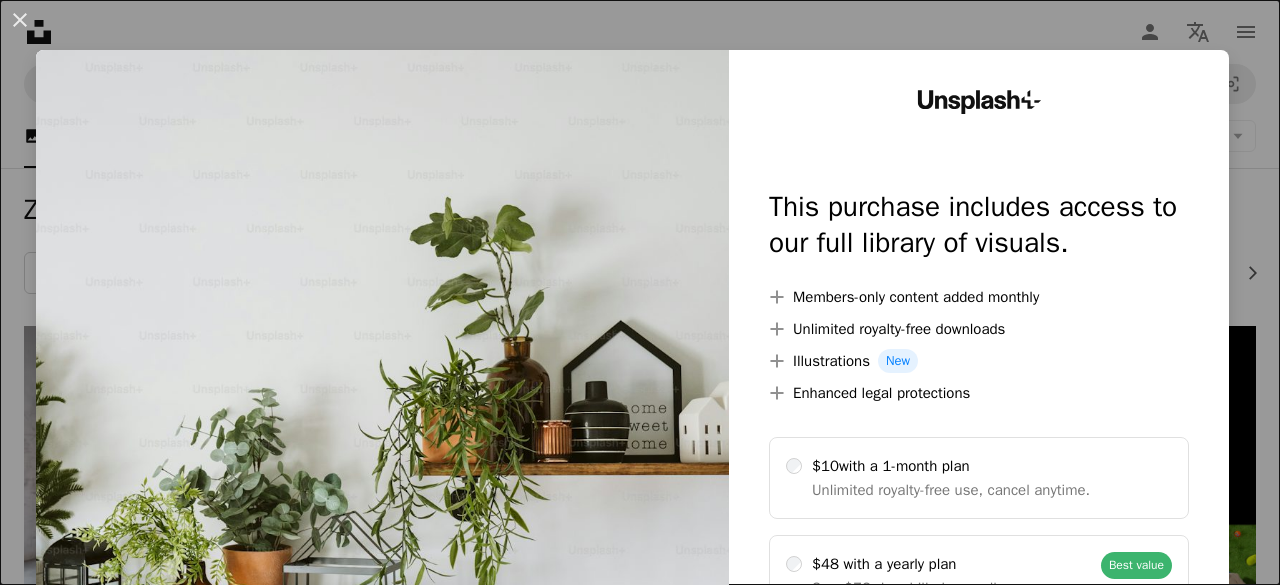 scroll, scrollTop: 493, scrollLeft: 0, axis: vertical 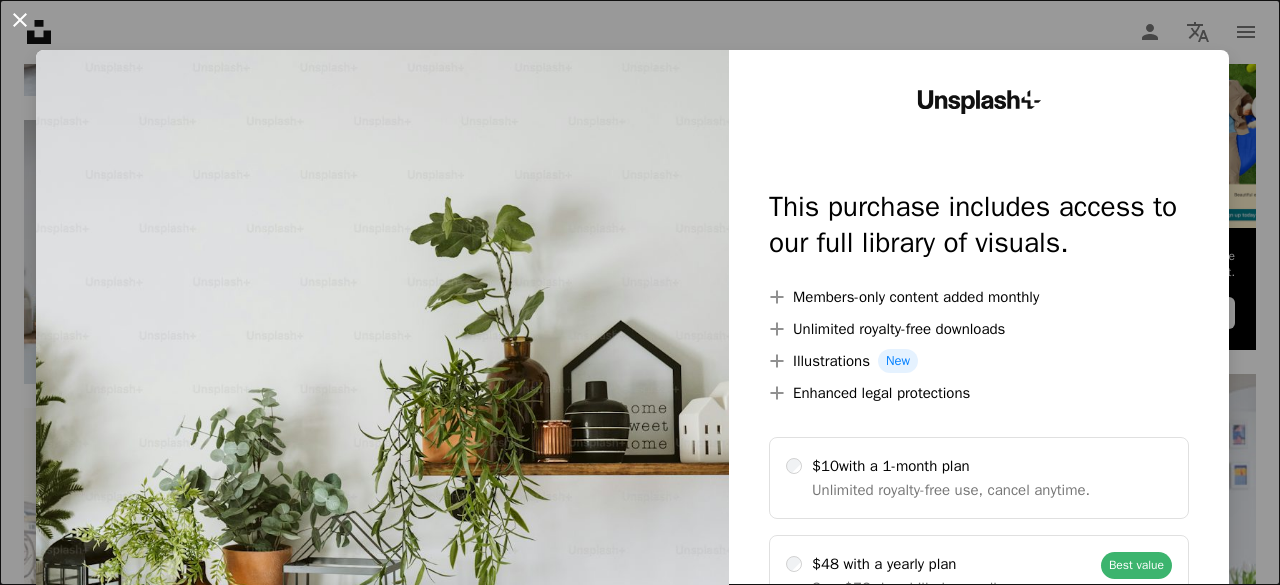 click on "An X shape" at bounding box center [20, 20] 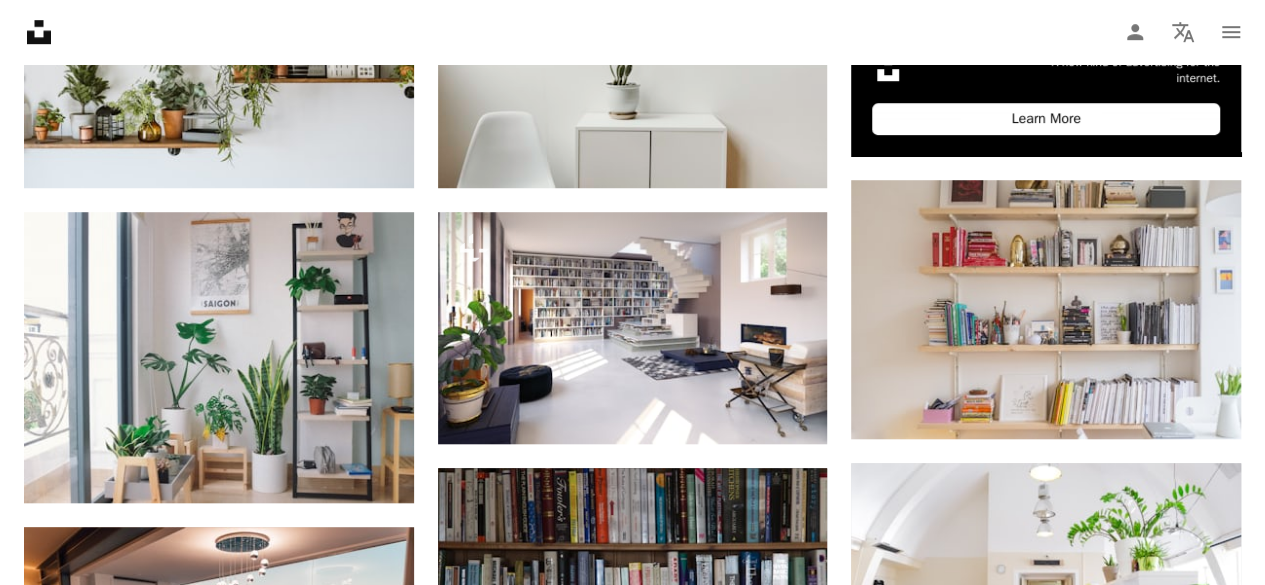 scroll, scrollTop: 687, scrollLeft: 0, axis: vertical 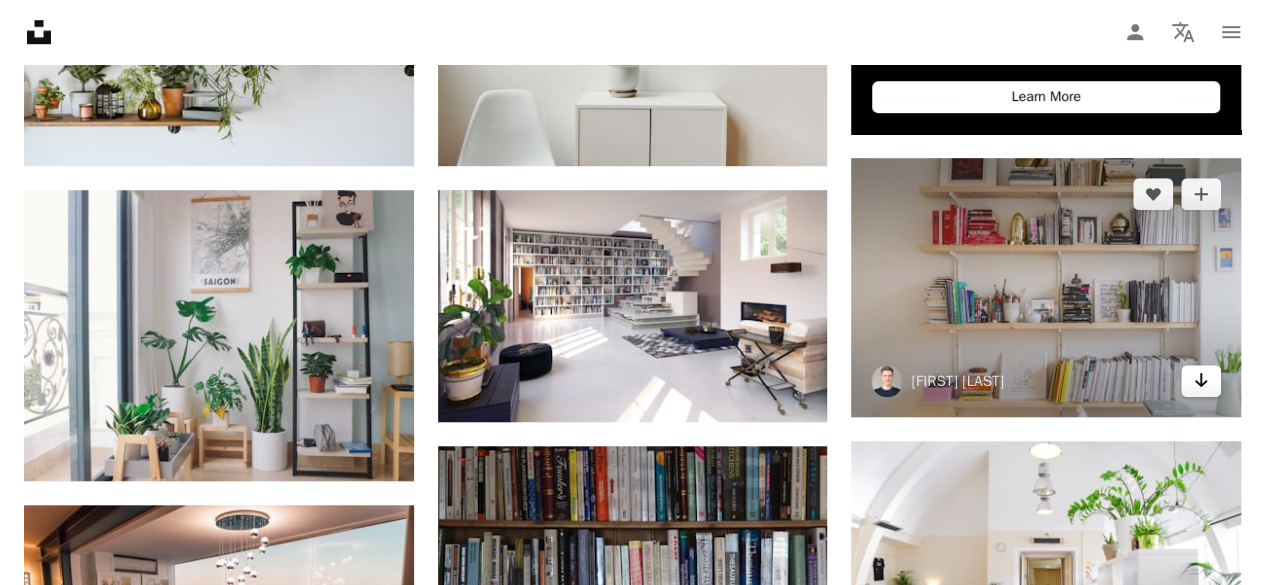 click on "Arrow pointing down" at bounding box center (1201, 381) 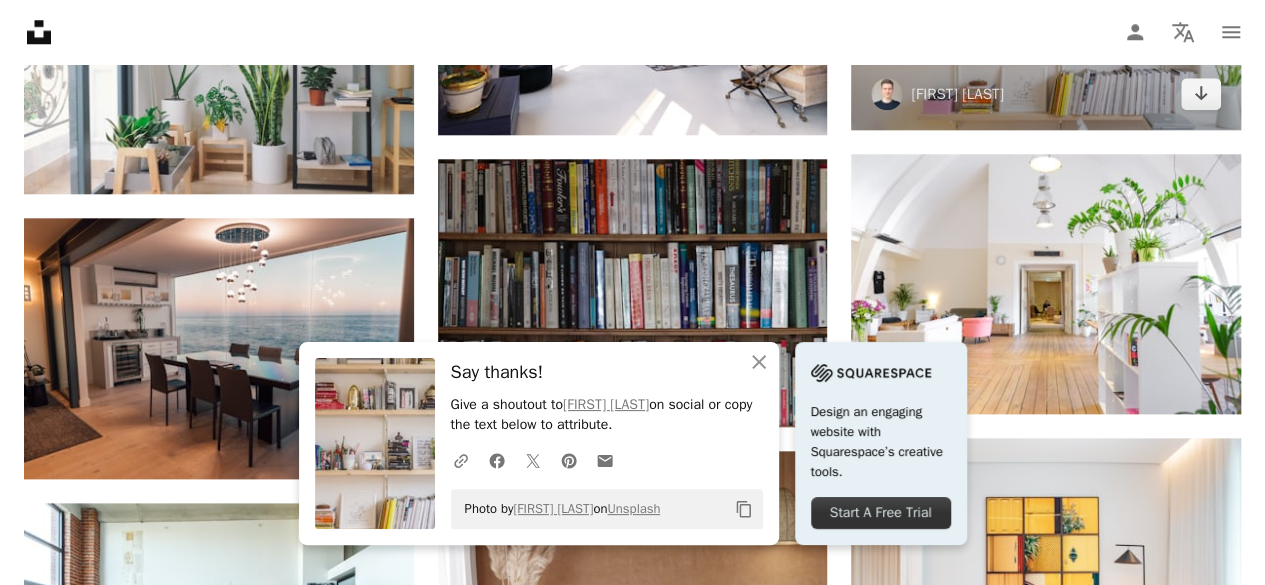 scroll, scrollTop: 996, scrollLeft: 0, axis: vertical 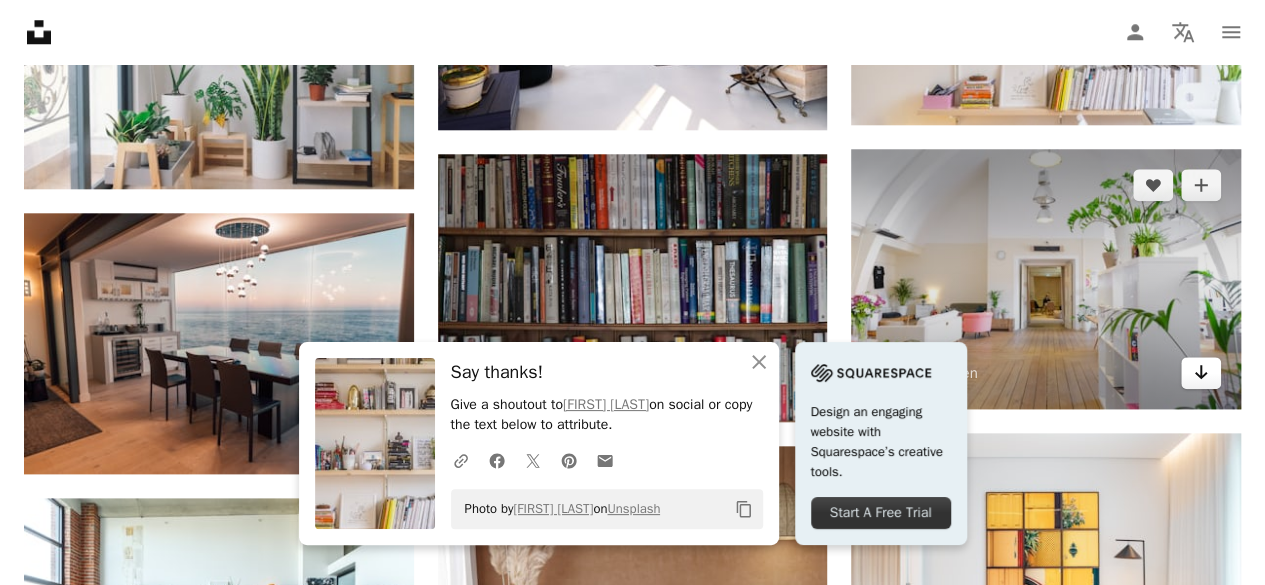 click on "Arrow pointing down" 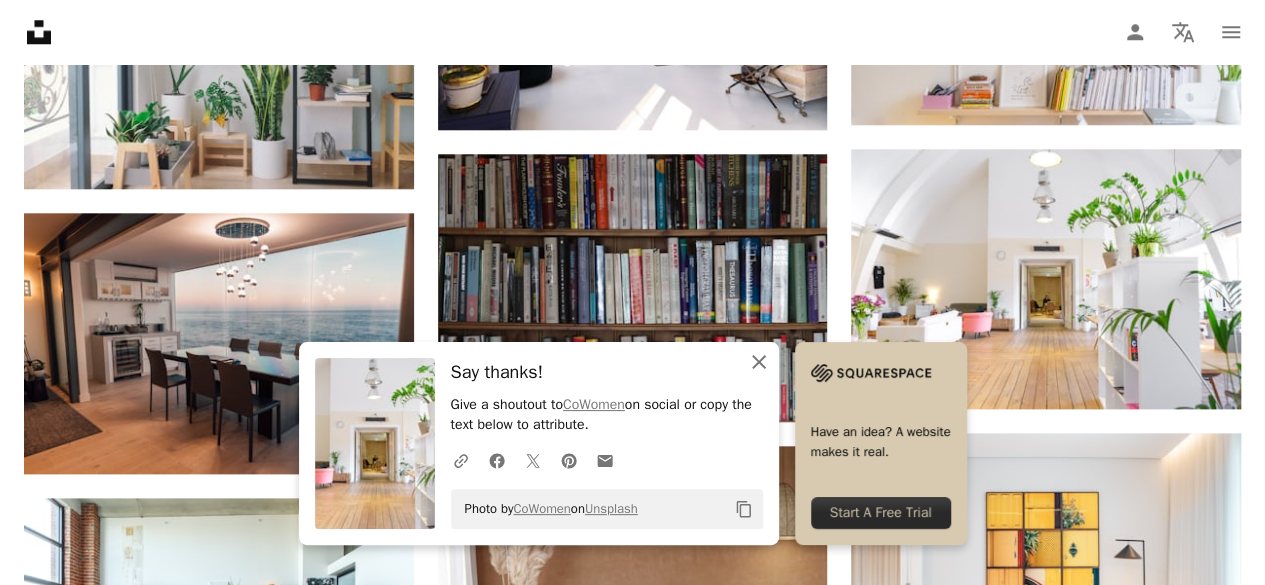click on "An X shape" 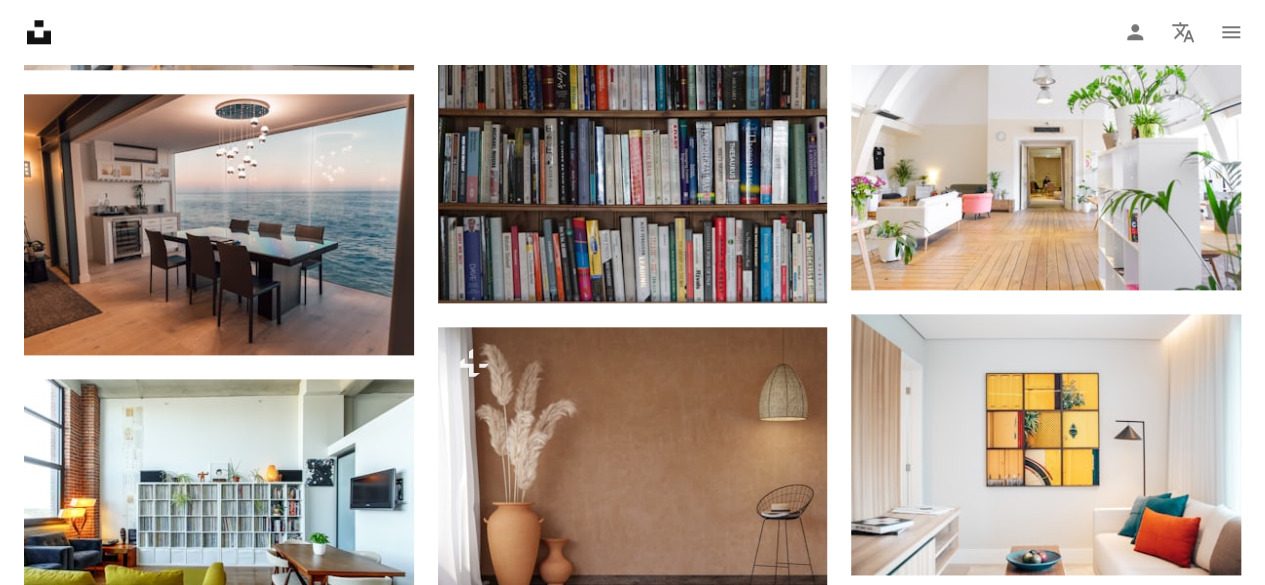 scroll, scrollTop: 1120, scrollLeft: 0, axis: vertical 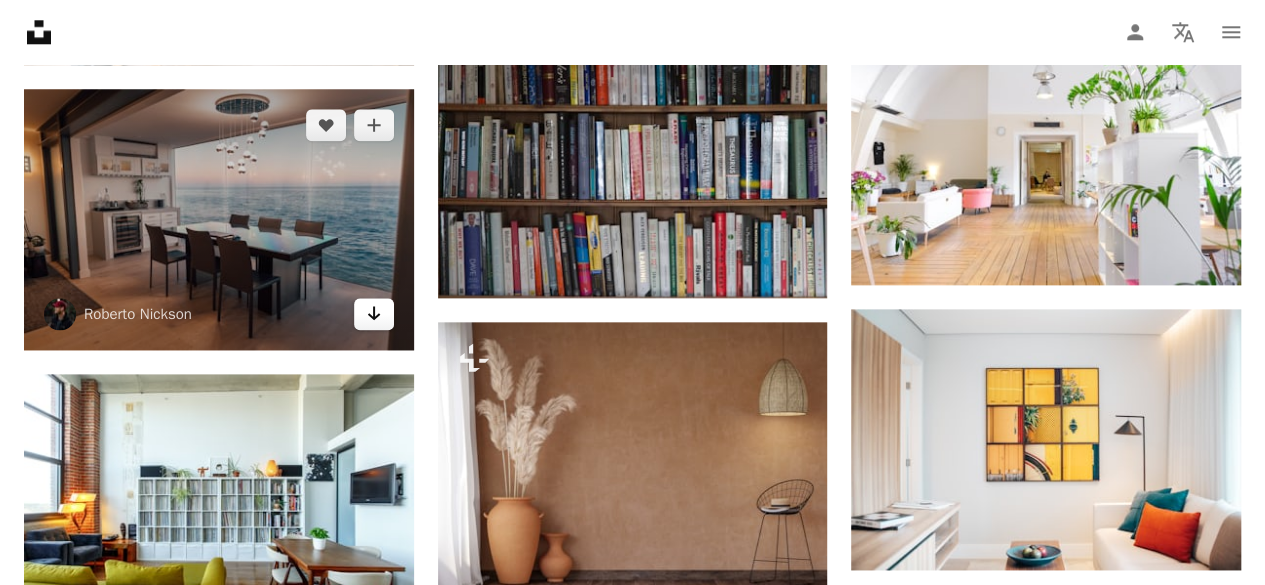 click on "Arrow pointing down" 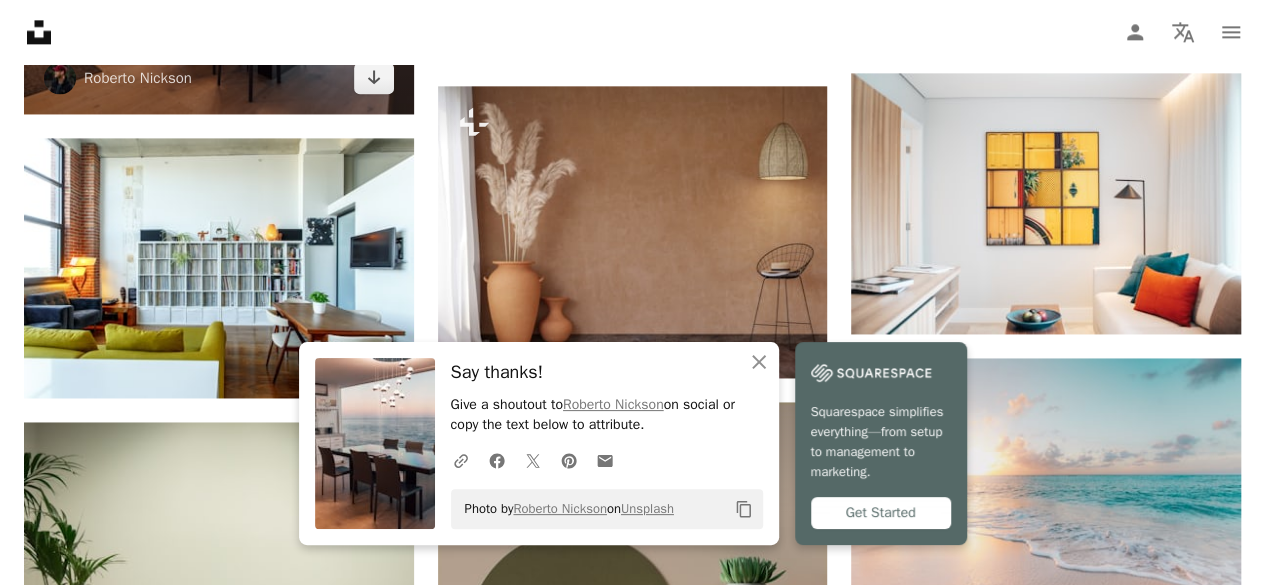 scroll, scrollTop: 1422, scrollLeft: 0, axis: vertical 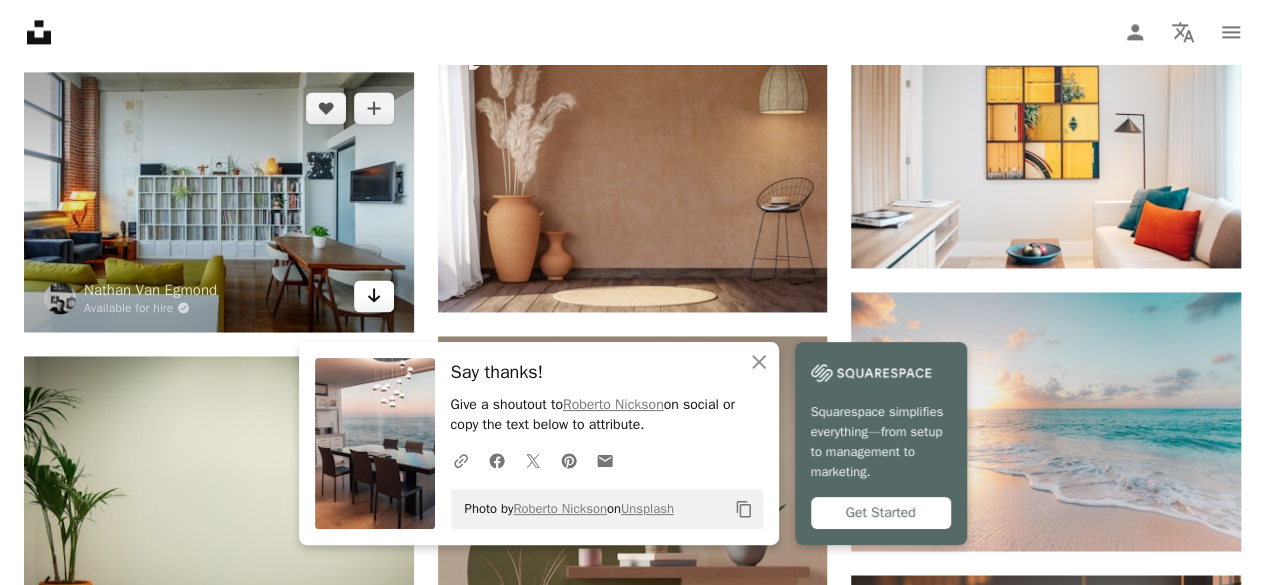 click on "Arrow pointing down" at bounding box center (374, 296) 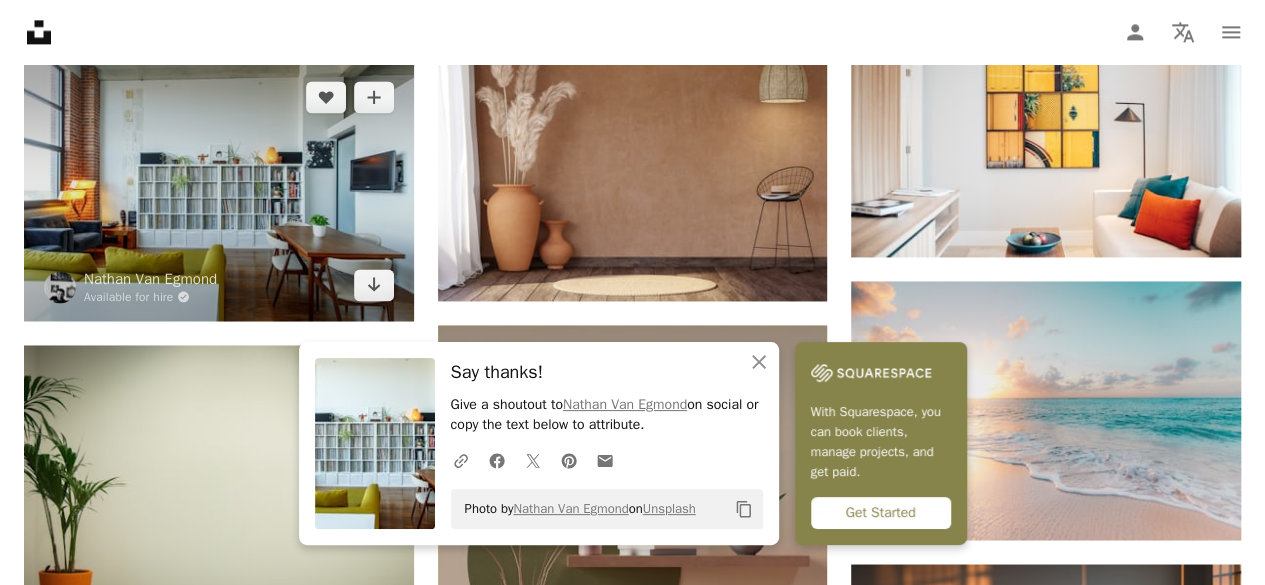 scroll, scrollTop: 1284, scrollLeft: 0, axis: vertical 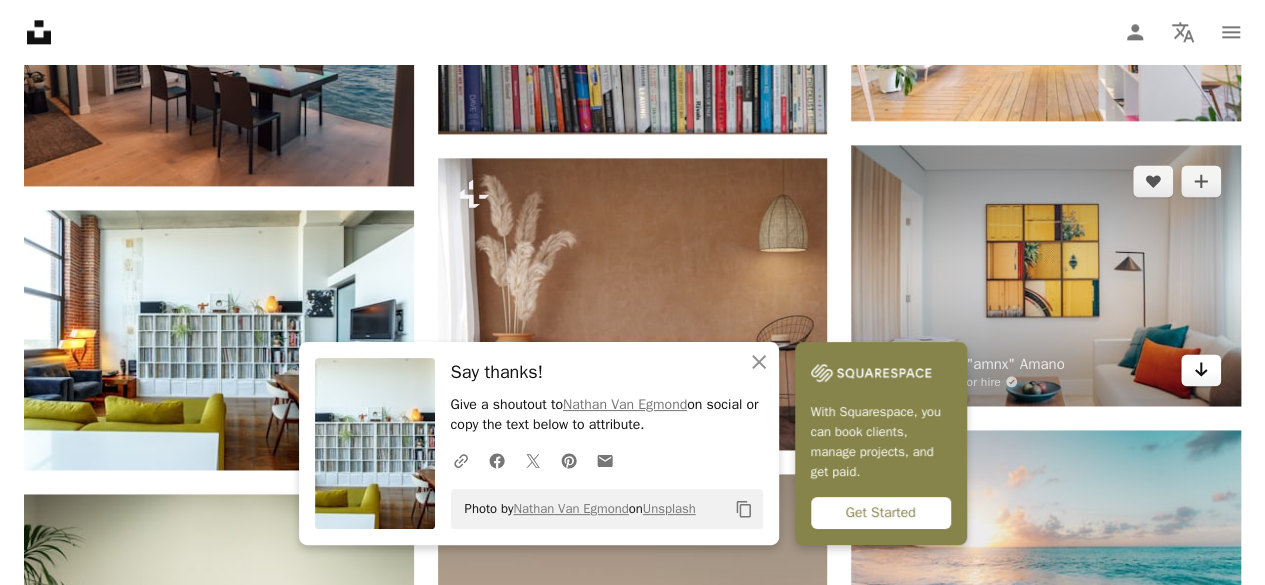 click on "Arrow pointing down" 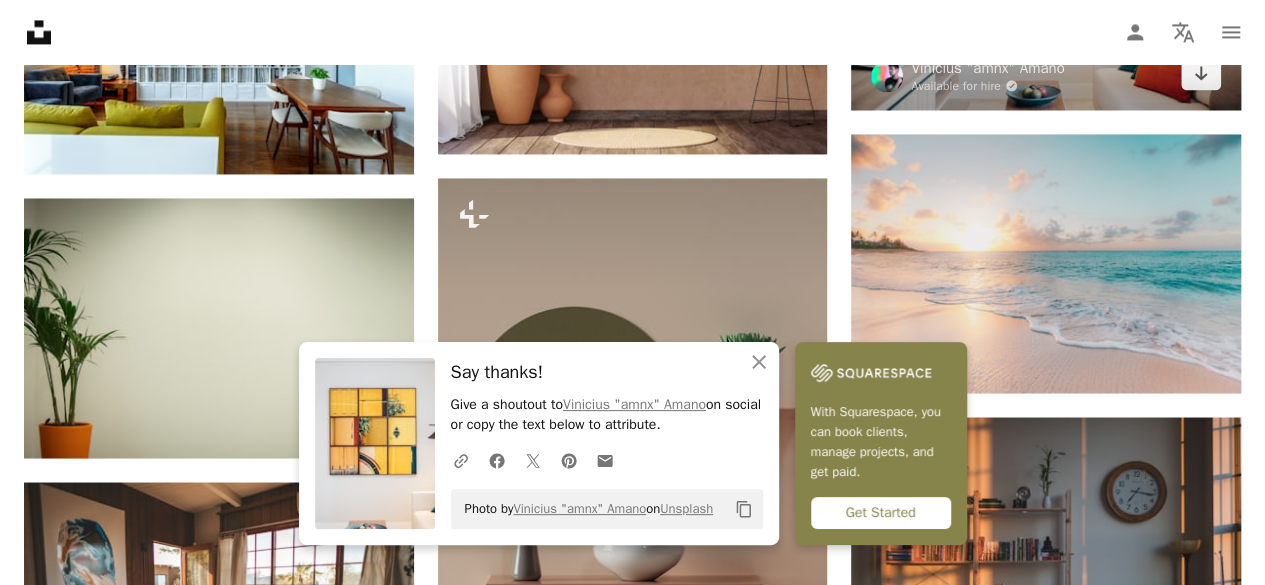 scroll, scrollTop: 1627, scrollLeft: 0, axis: vertical 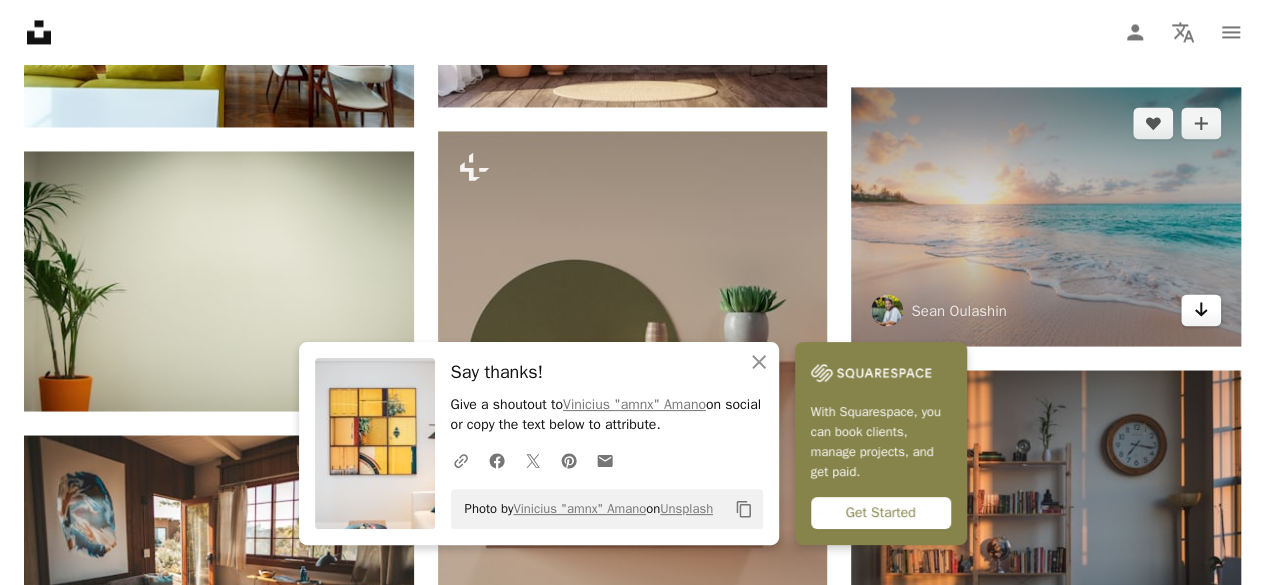 click on "Arrow pointing down" at bounding box center [1201, 310] 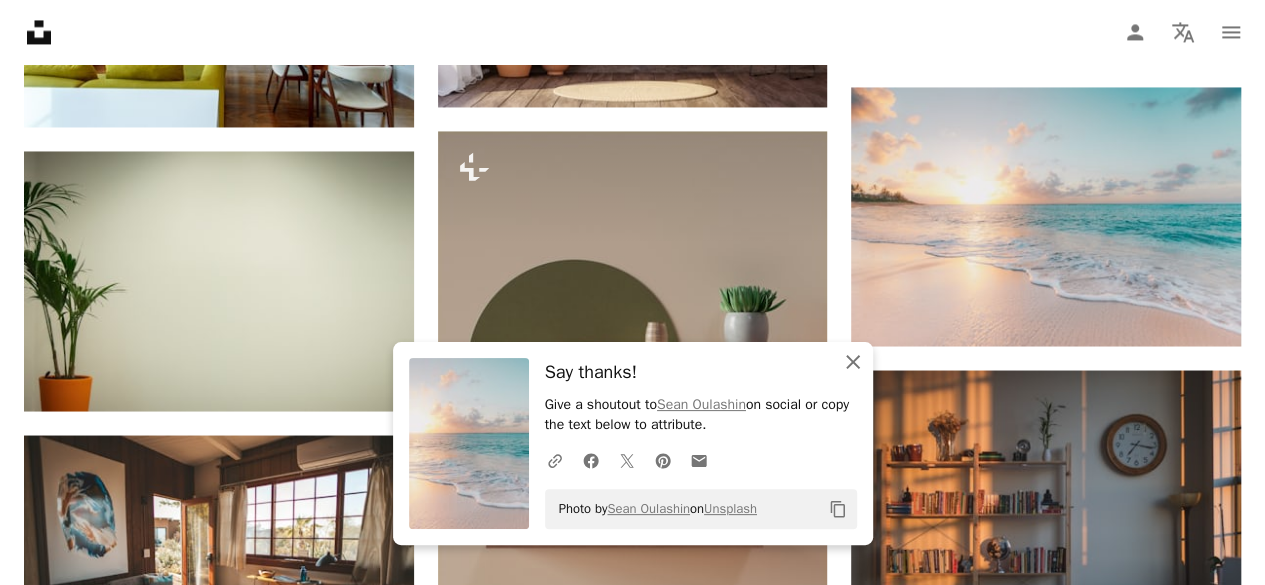 click on "An X shape" 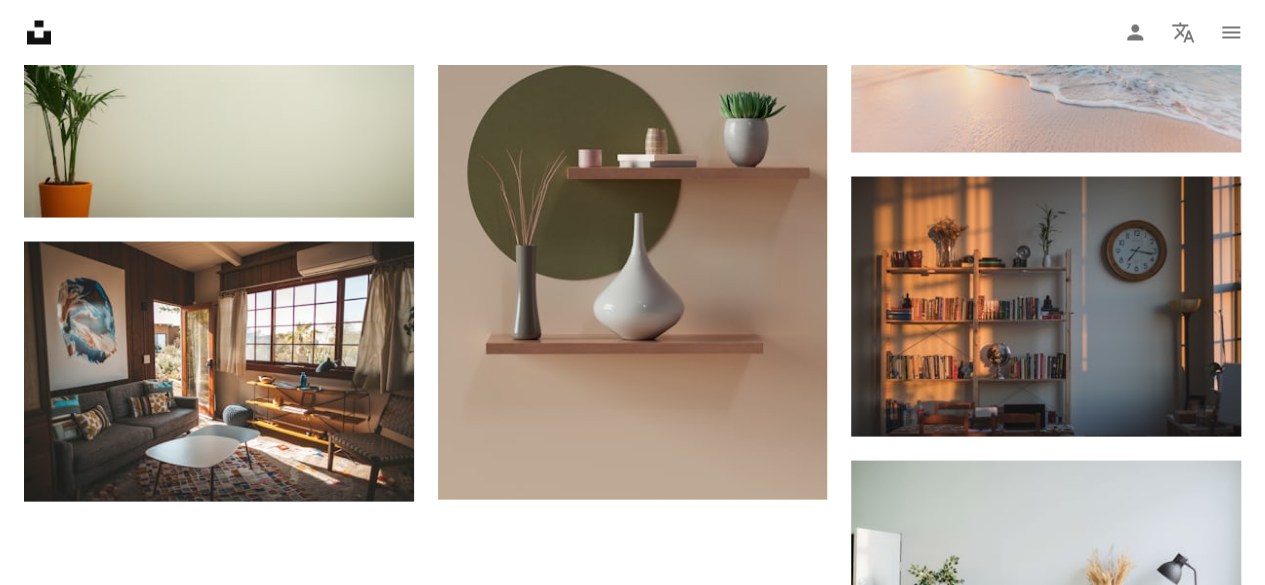 scroll, scrollTop: 1830, scrollLeft: 0, axis: vertical 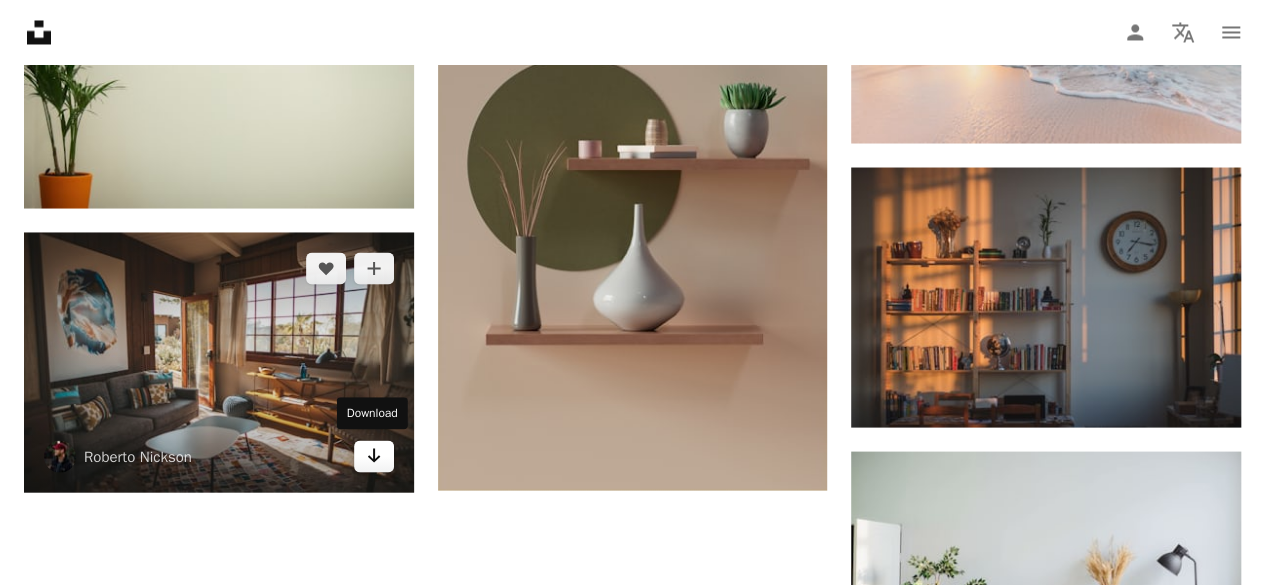 click on "Arrow pointing down" 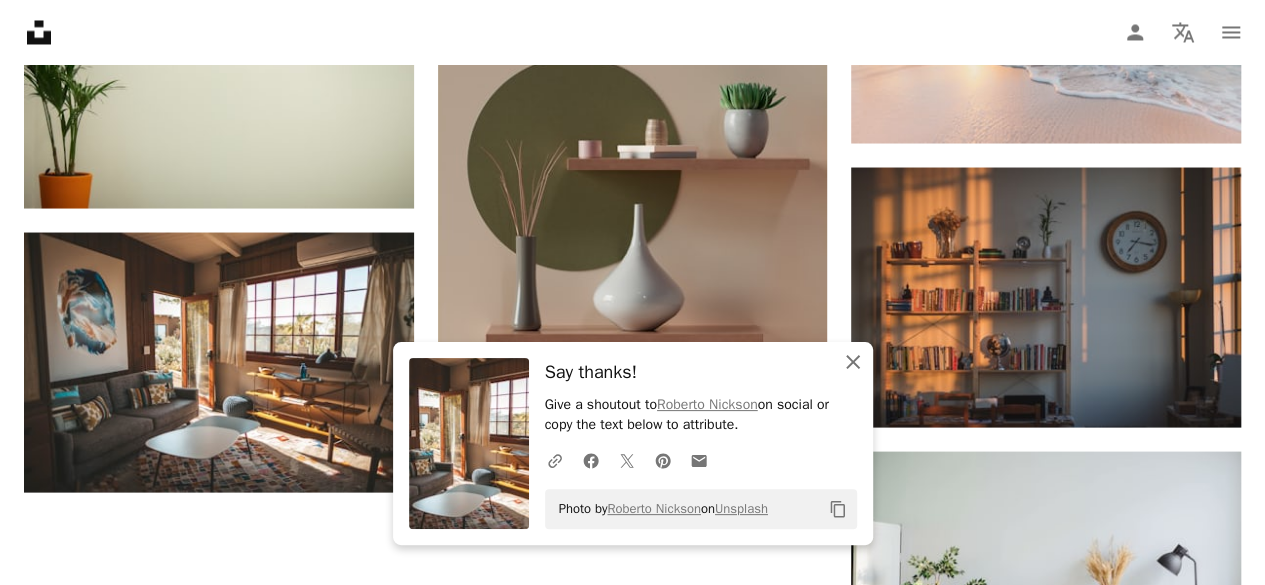 click 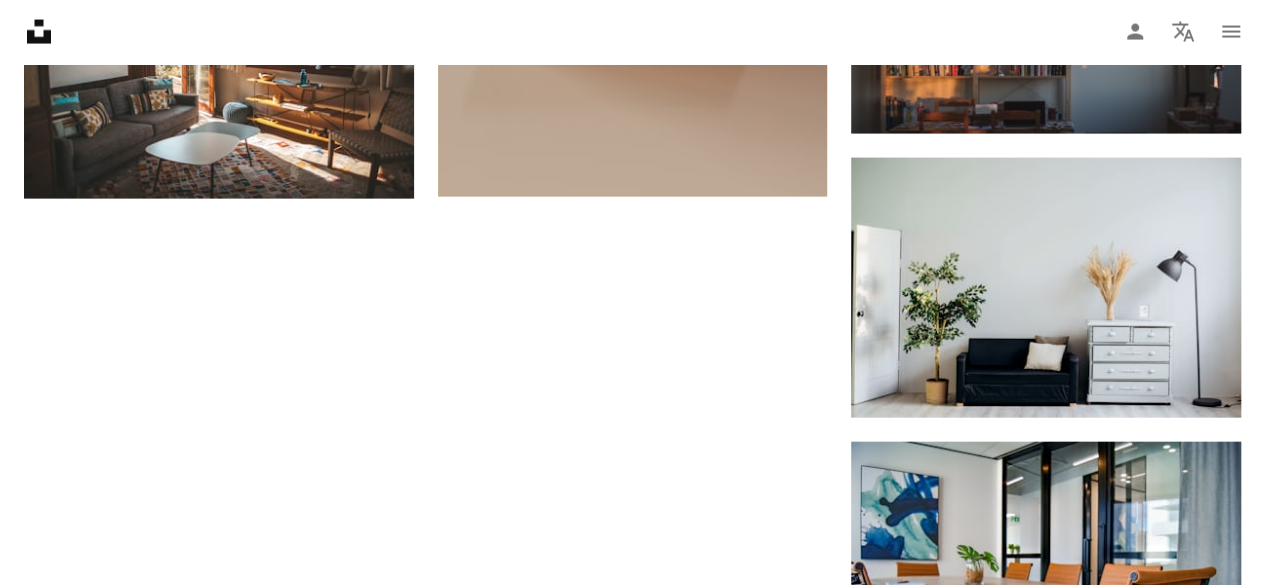 scroll, scrollTop: 2128, scrollLeft: 0, axis: vertical 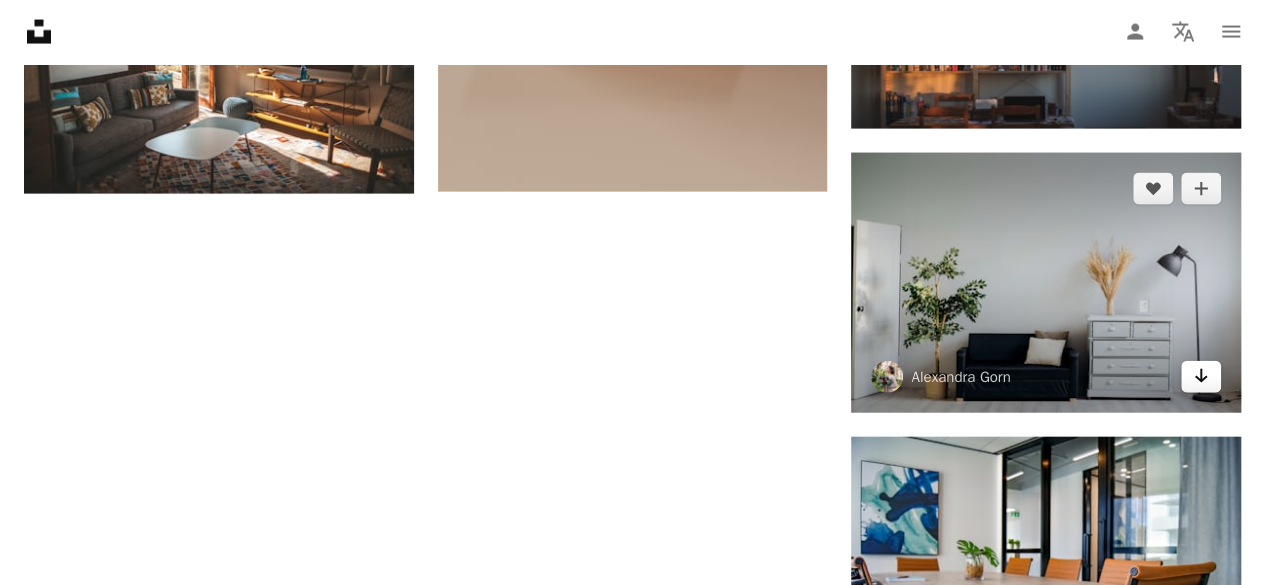 click on "Arrow pointing down" 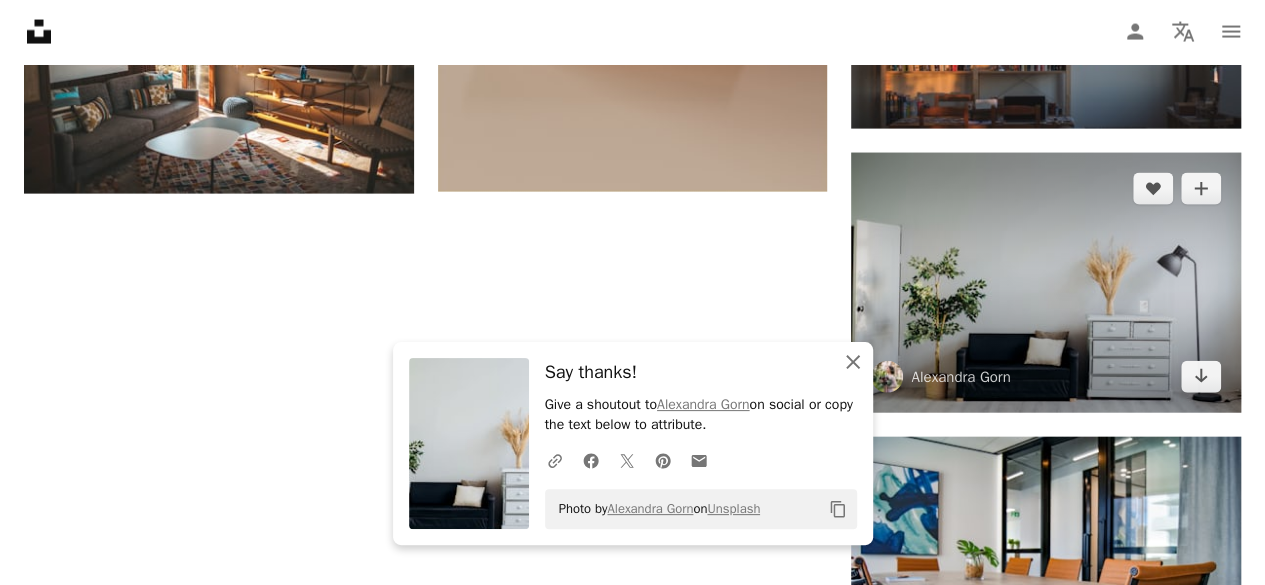drag, startPoint x: 852, startPoint y: 361, endPoint x: 874, endPoint y: 355, distance: 22.803509 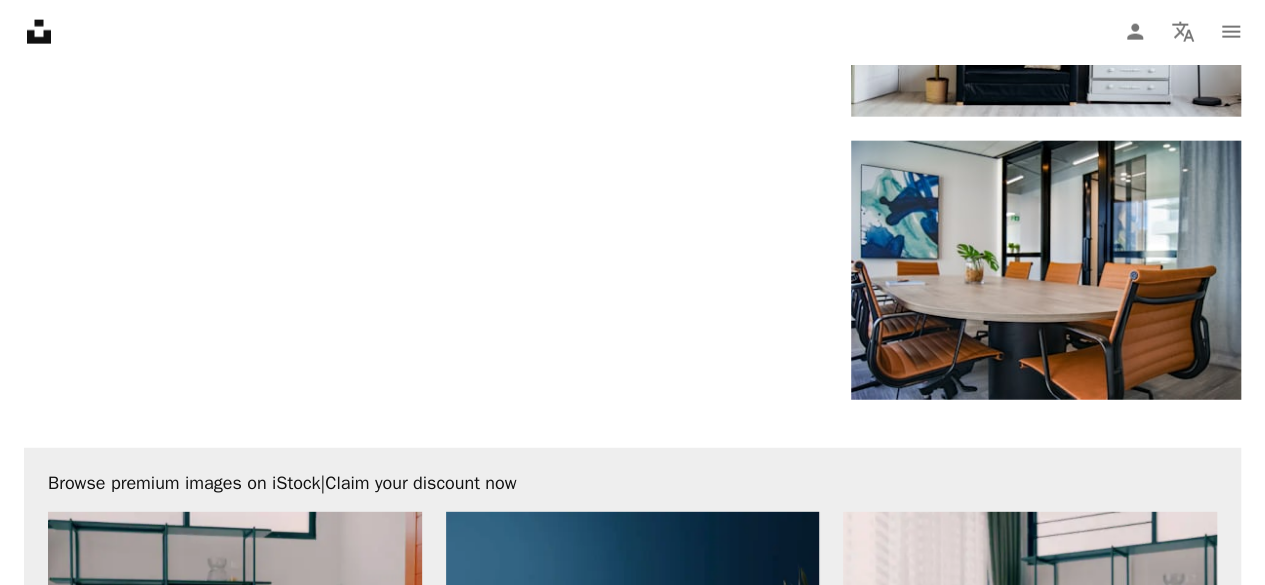 scroll, scrollTop: 2354, scrollLeft: 0, axis: vertical 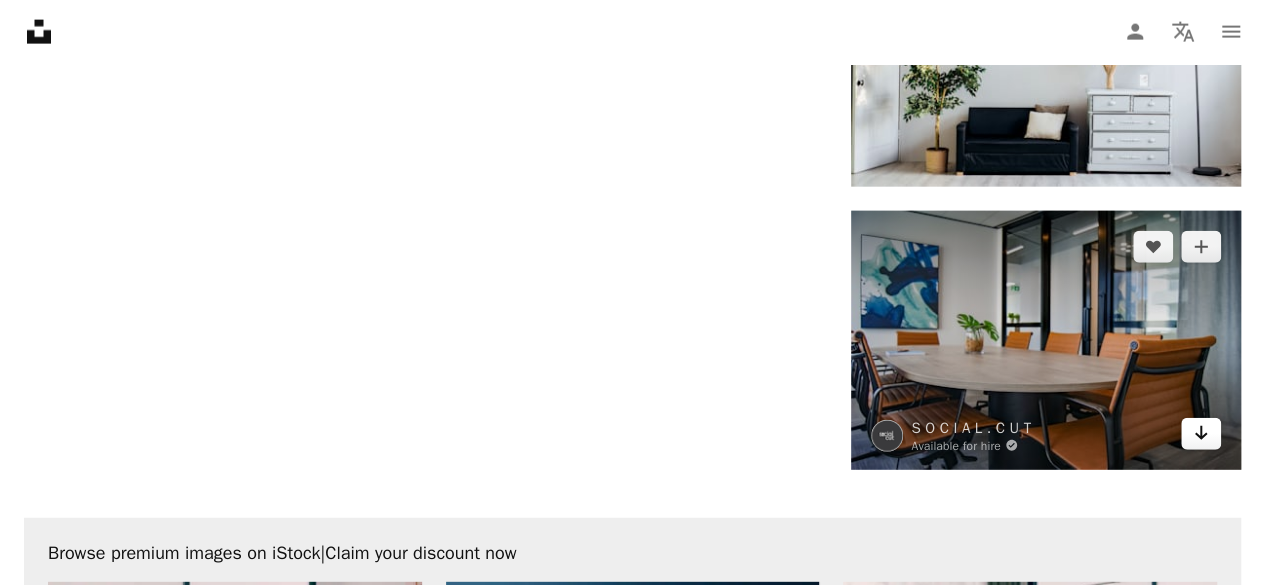 click on "Arrow pointing down" at bounding box center (1201, 434) 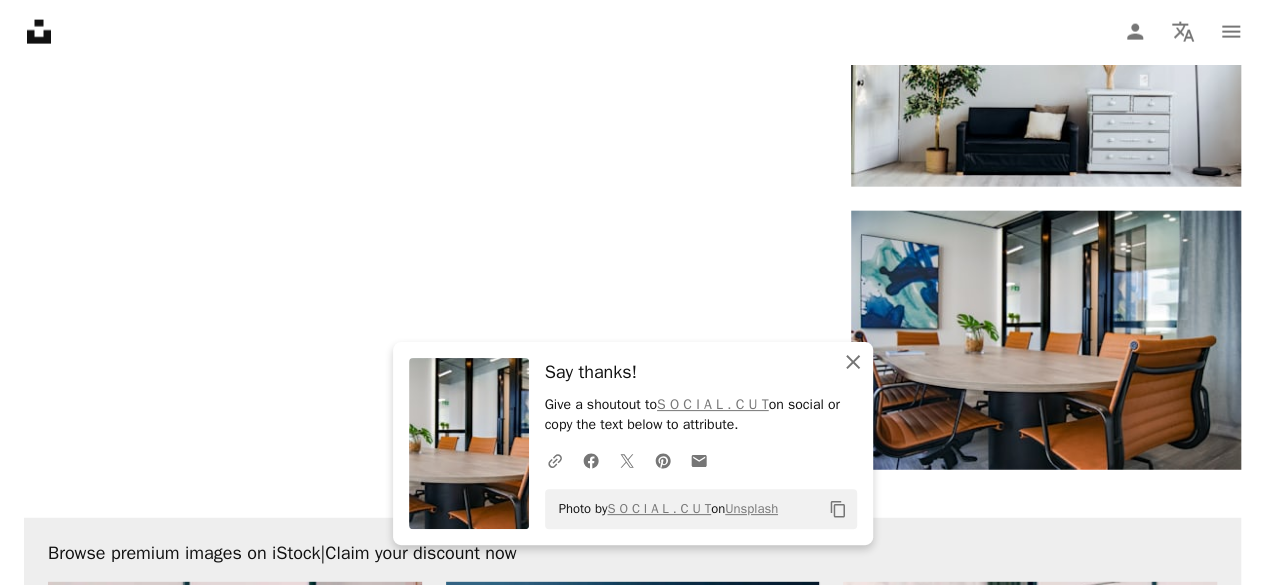 click on "An X shape" 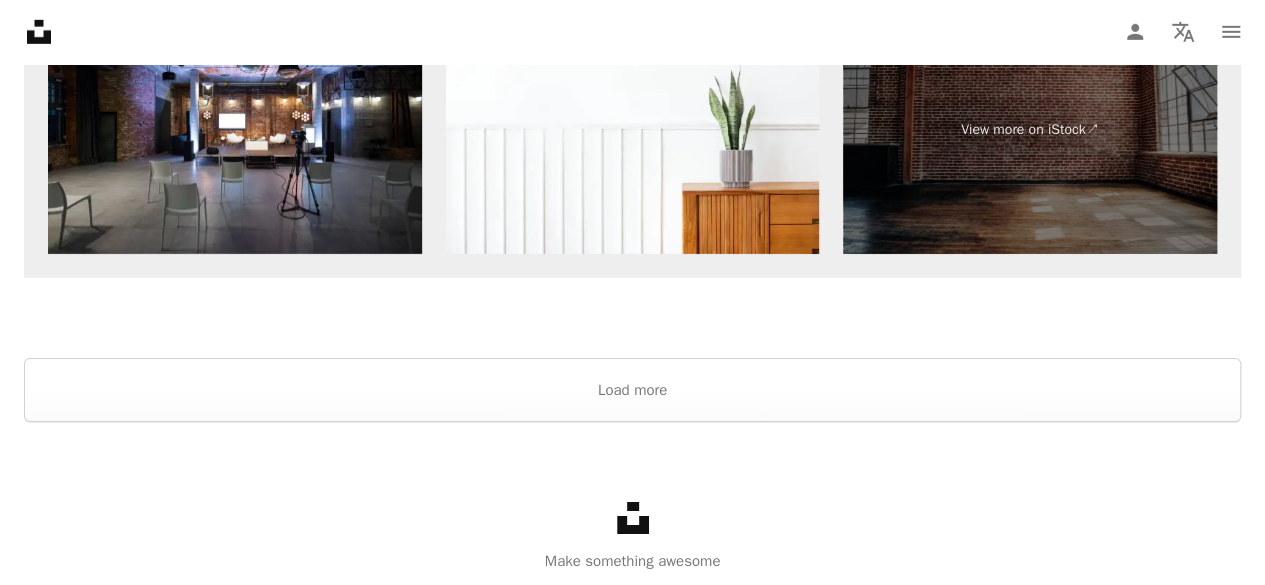 scroll, scrollTop: 3269, scrollLeft: 0, axis: vertical 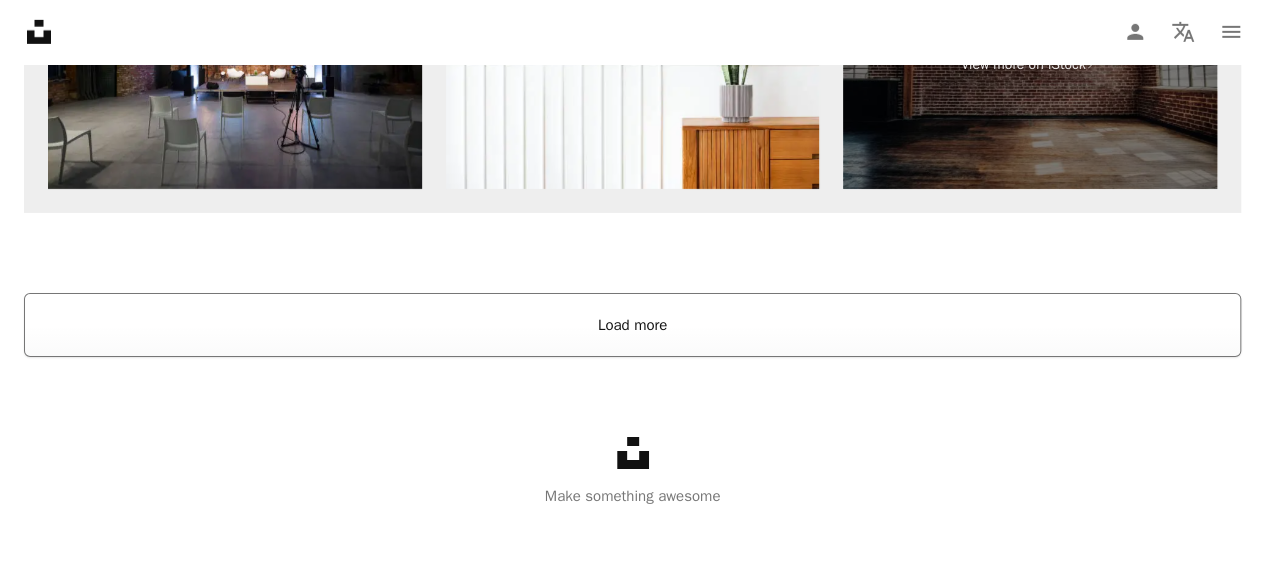 click on "Load more" at bounding box center [632, 325] 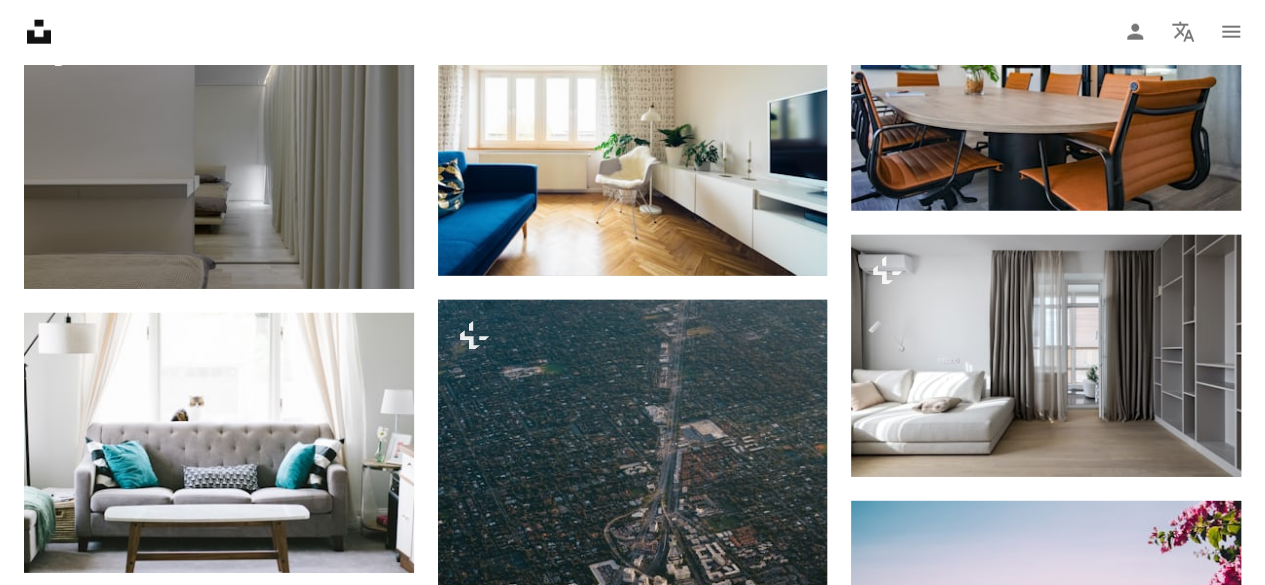 scroll, scrollTop: 2473, scrollLeft: 0, axis: vertical 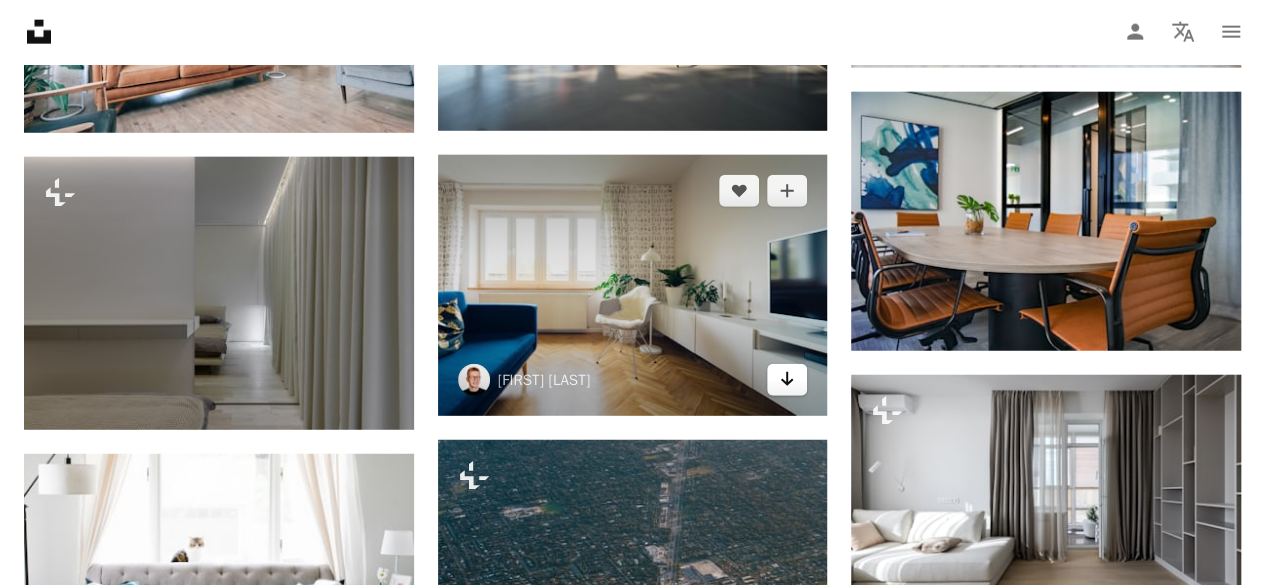 click on "Arrow pointing down" at bounding box center (787, 380) 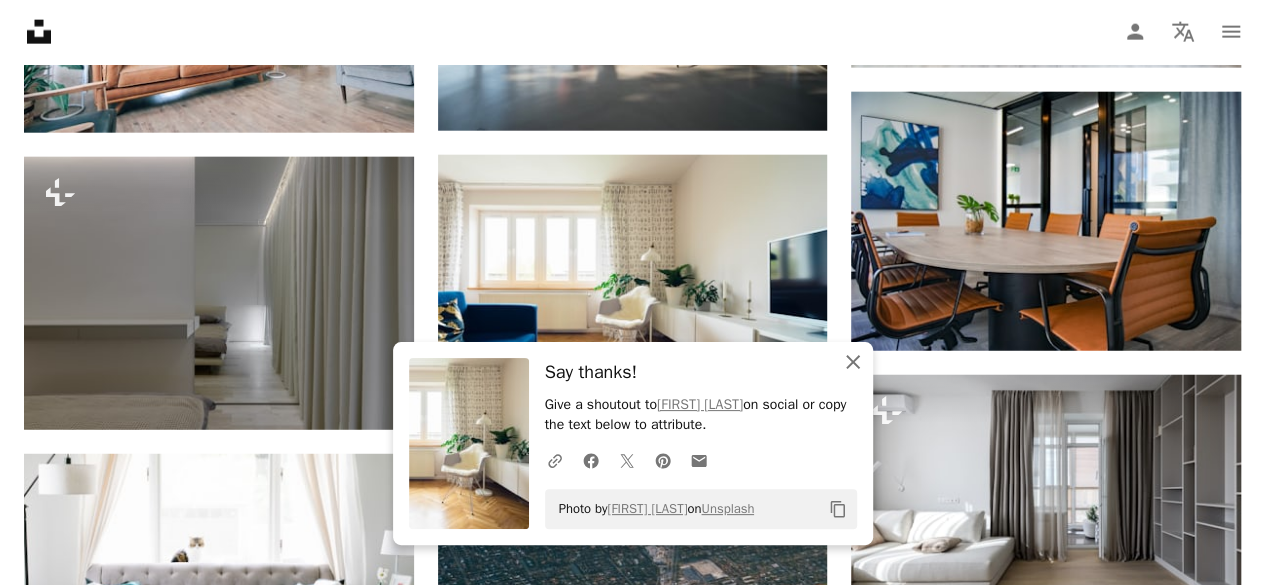 click on "An X shape" 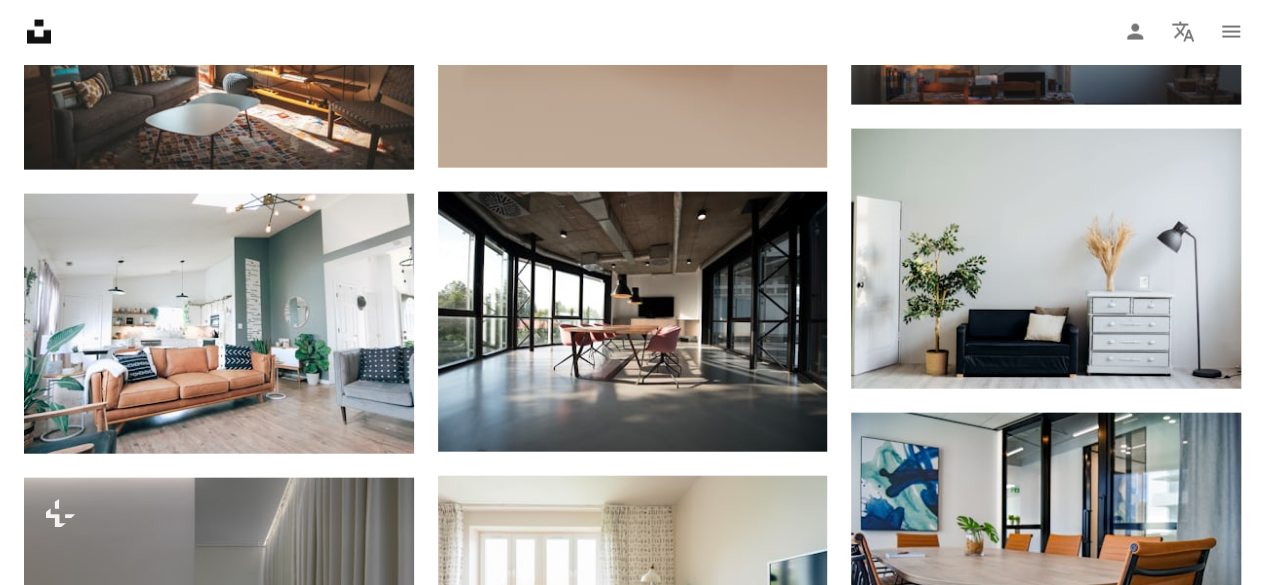 scroll, scrollTop: 2143, scrollLeft: 0, axis: vertical 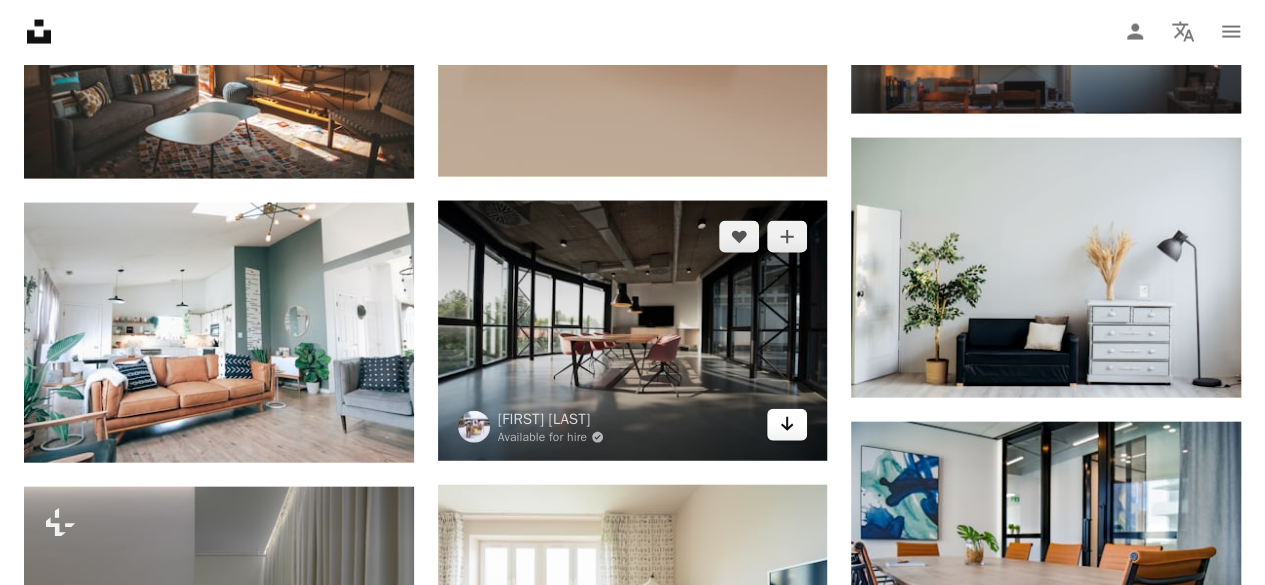 click on "Arrow pointing down" at bounding box center (787, 425) 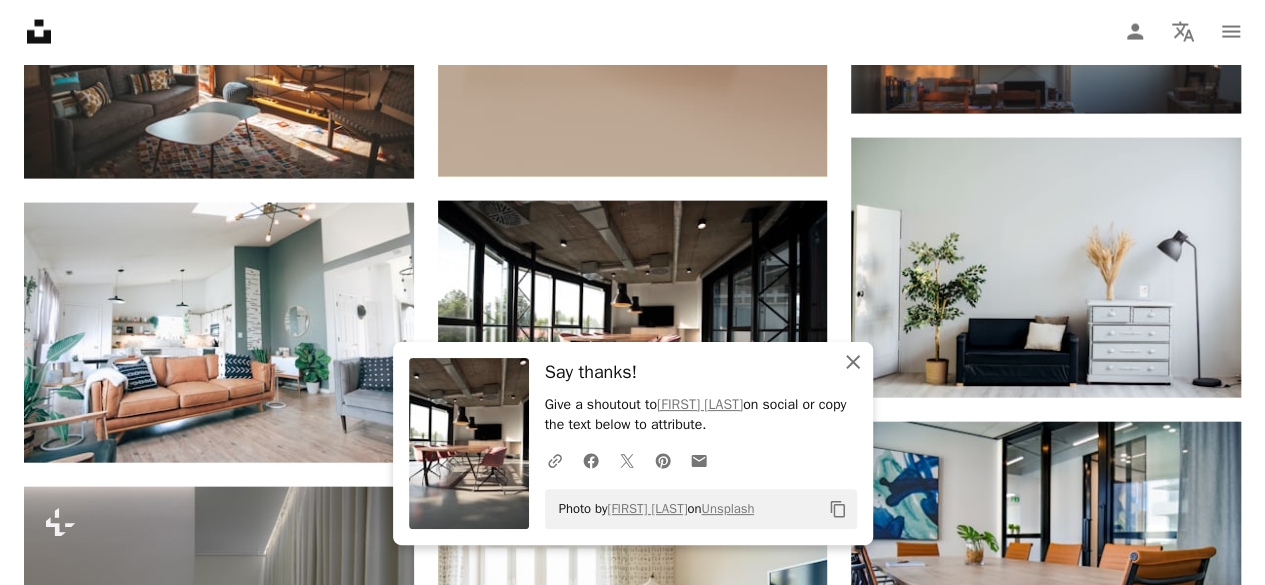 click 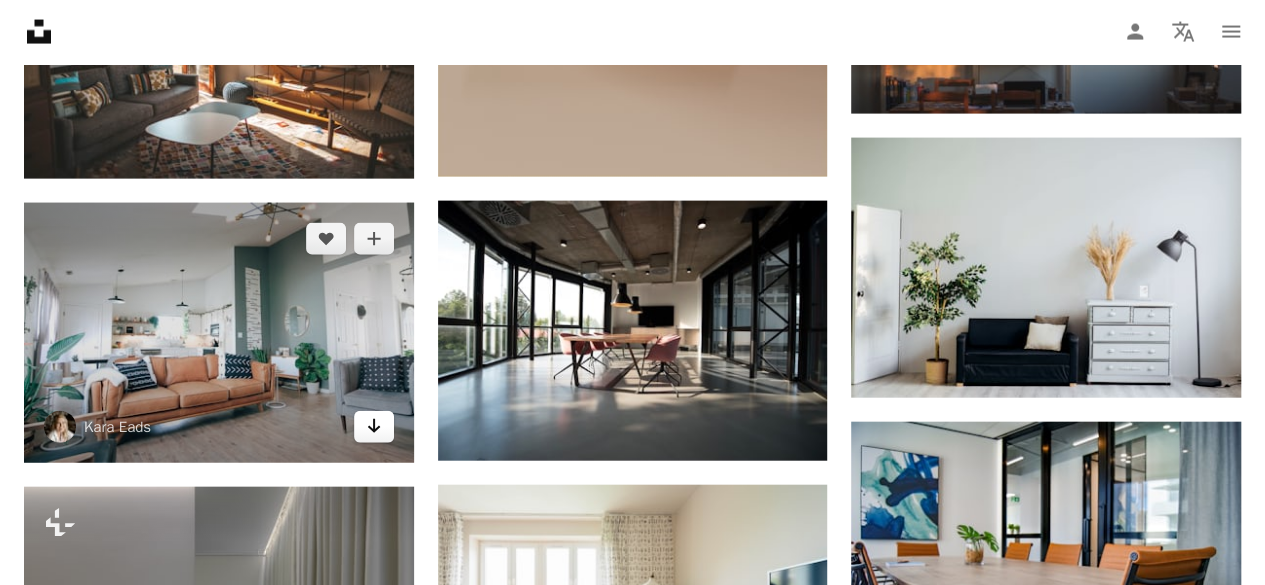click on "Arrow pointing down" 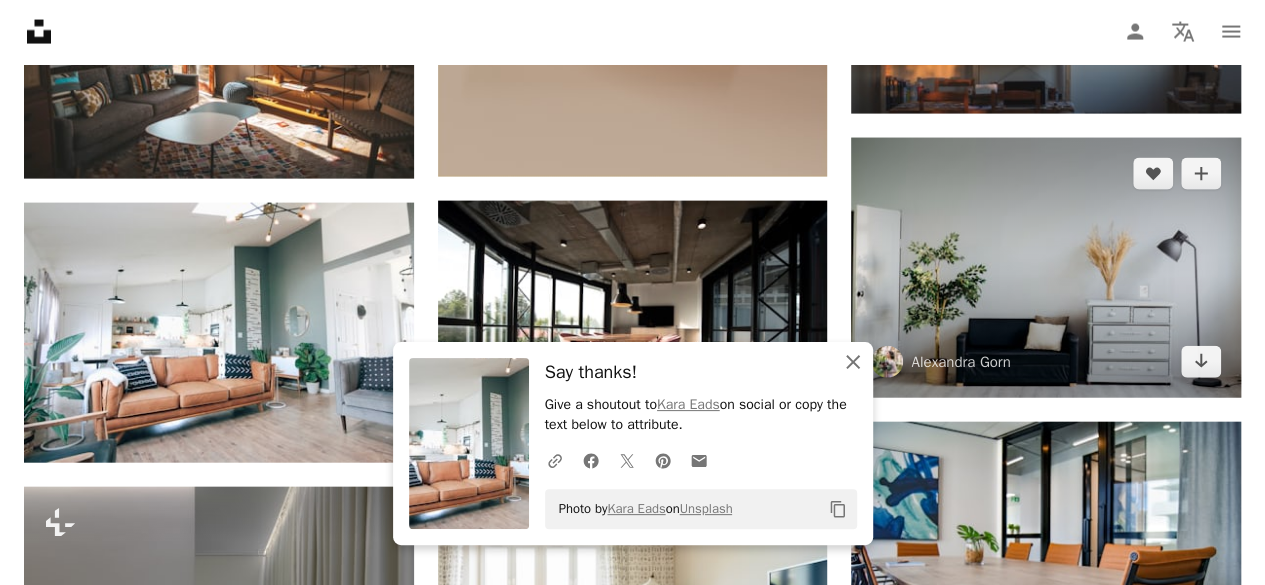 drag, startPoint x: 848, startPoint y: 366, endPoint x: 952, endPoint y: 337, distance: 107.96759 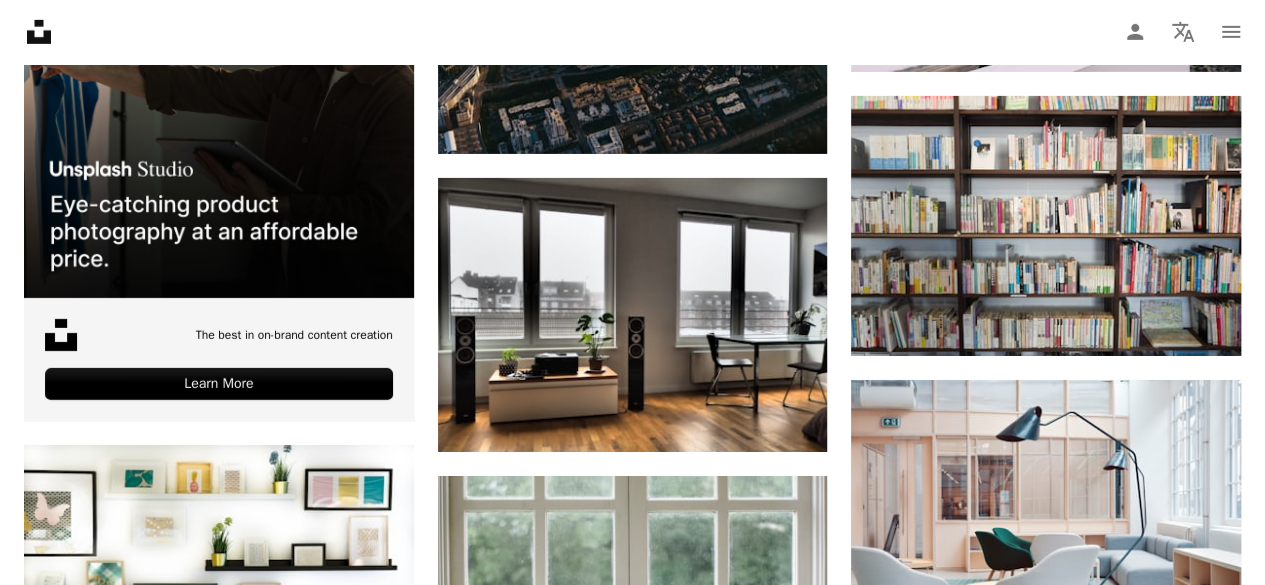 scroll, scrollTop: 3320, scrollLeft: 0, axis: vertical 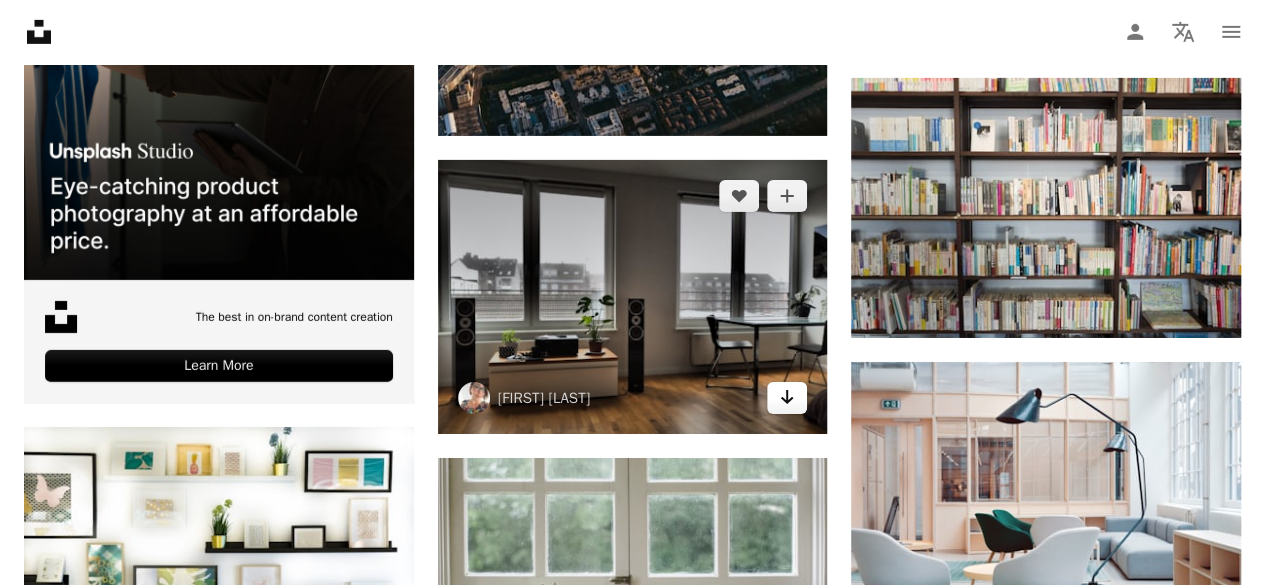 click on "Arrow pointing down" at bounding box center (787, 398) 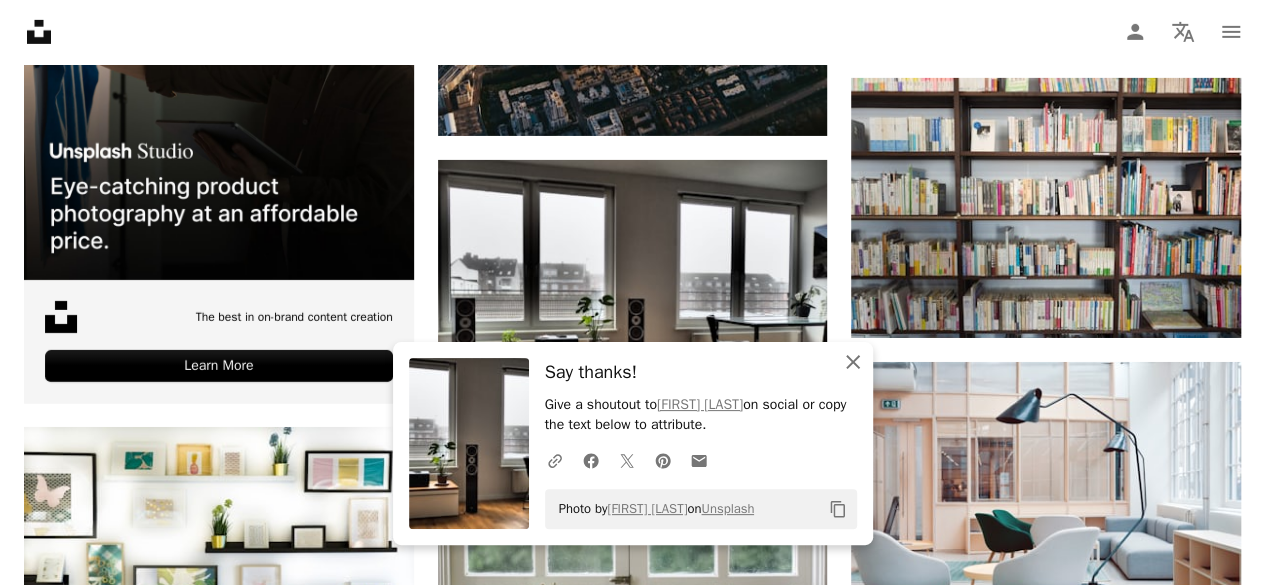 click 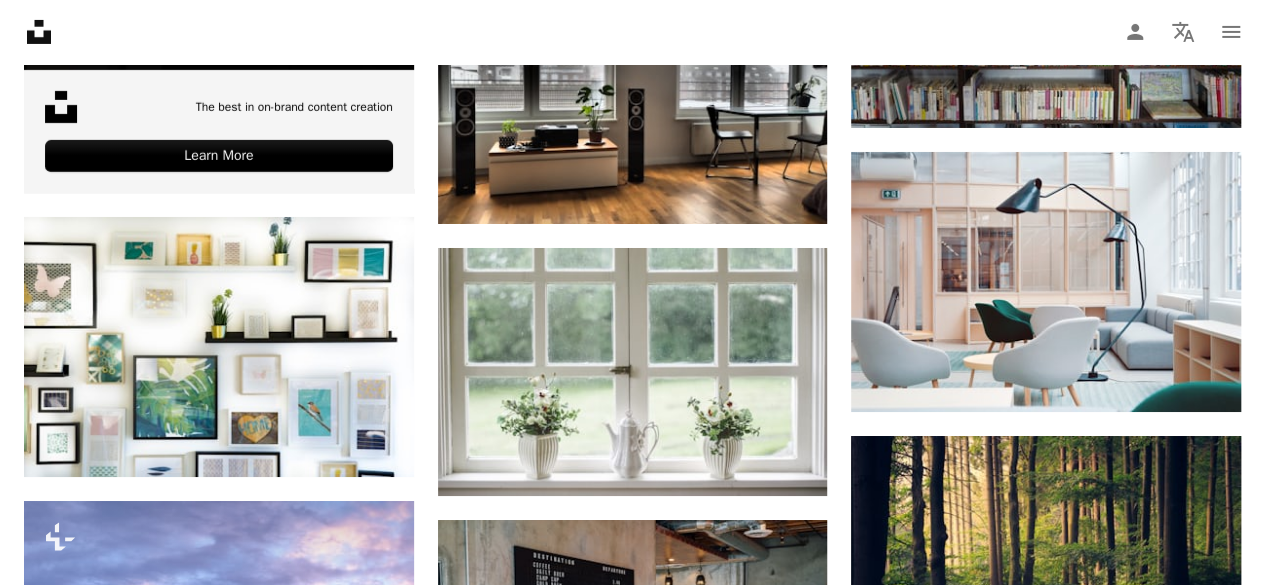 scroll, scrollTop: 3623, scrollLeft: 0, axis: vertical 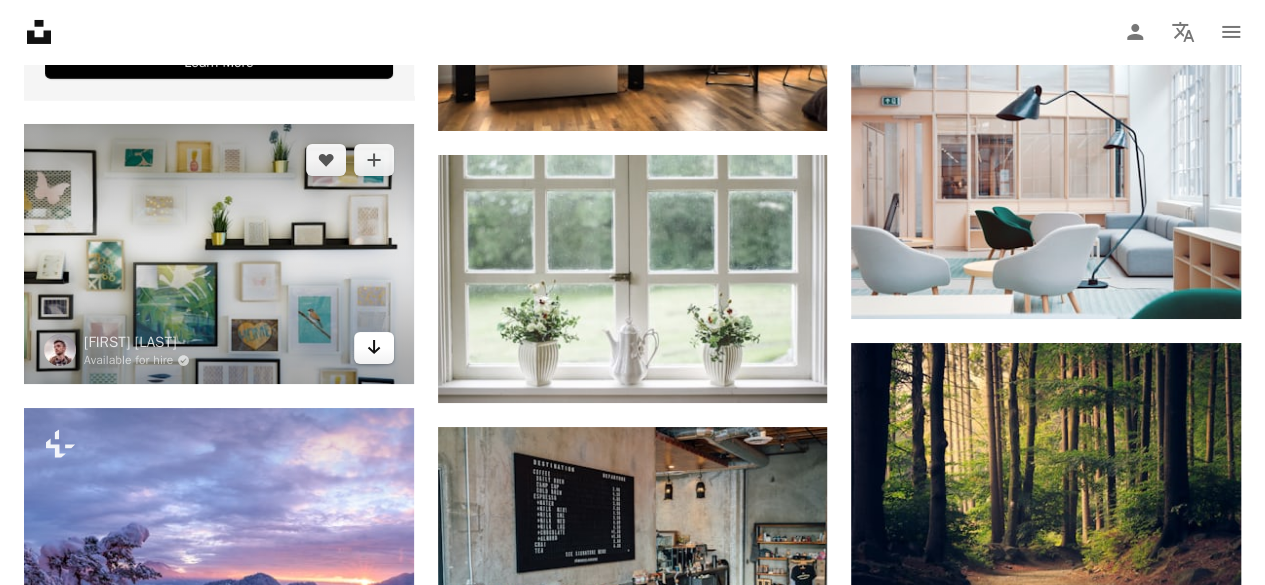 click on "Arrow pointing down" at bounding box center (374, 348) 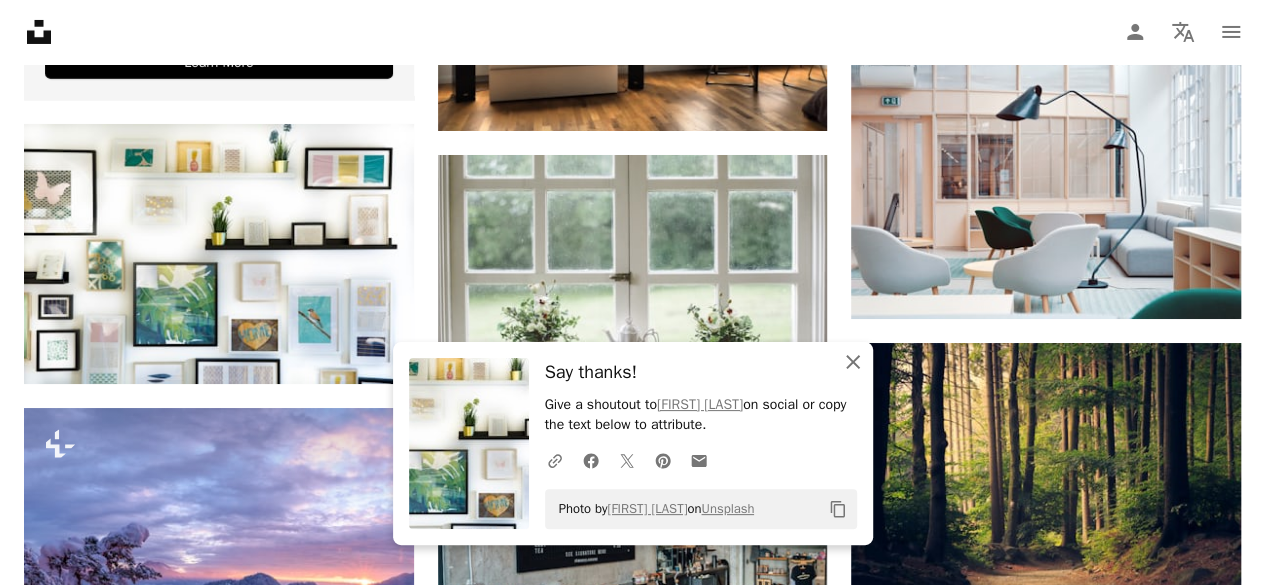 click 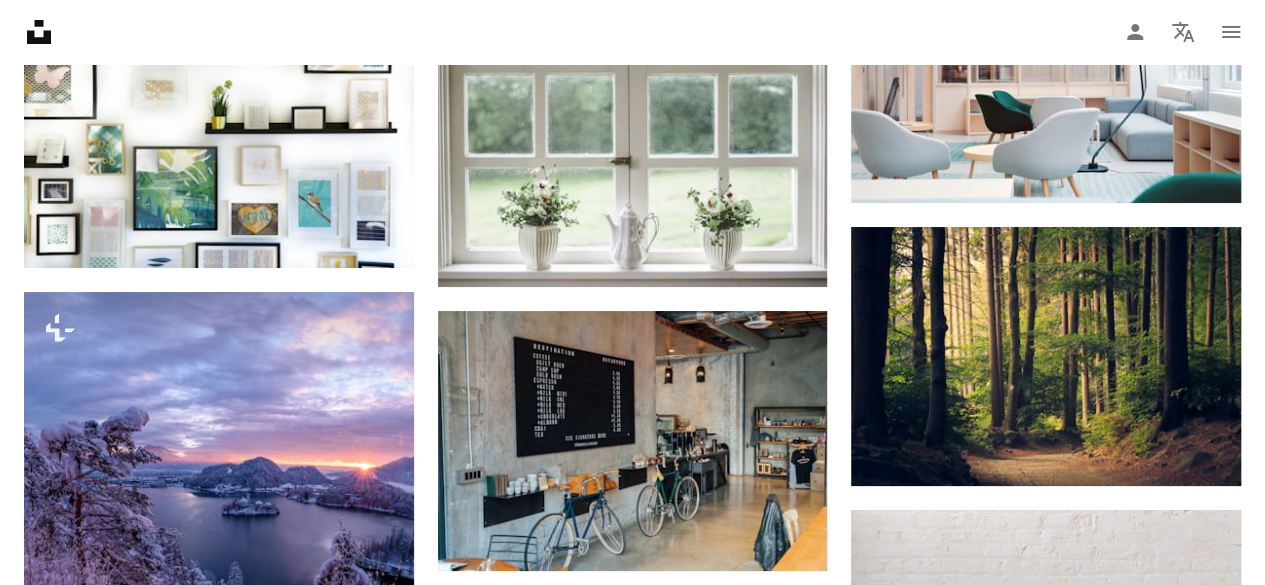 scroll, scrollTop: 3758, scrollLeft: 0, axis: vertical 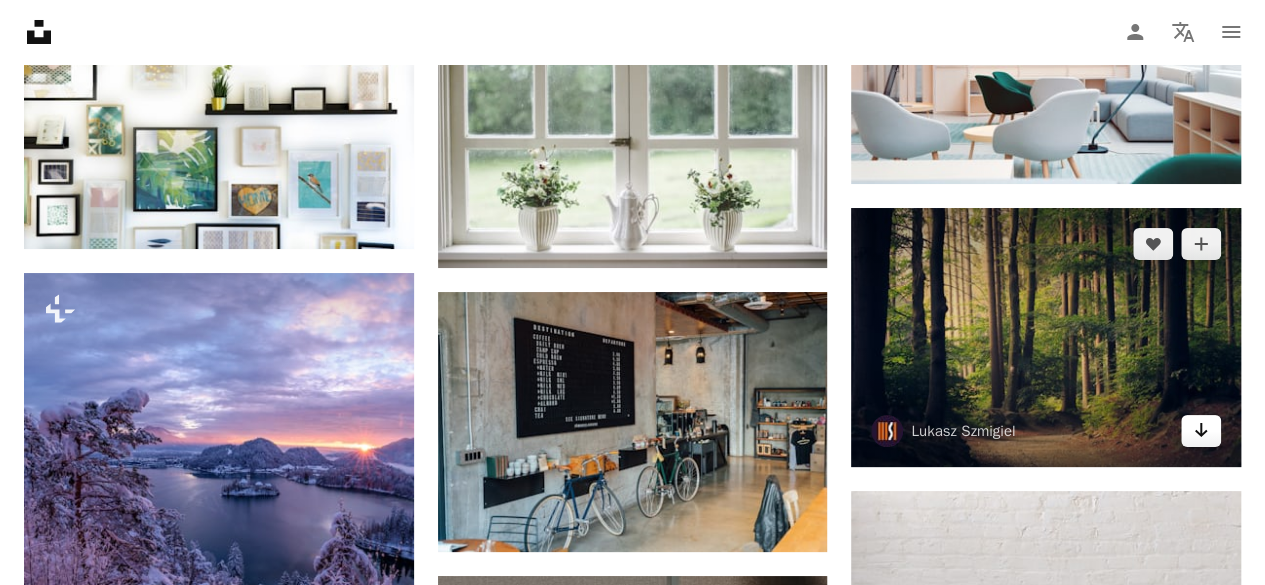 click on "Arrow pointing down" at bounding box center (1201, 431) 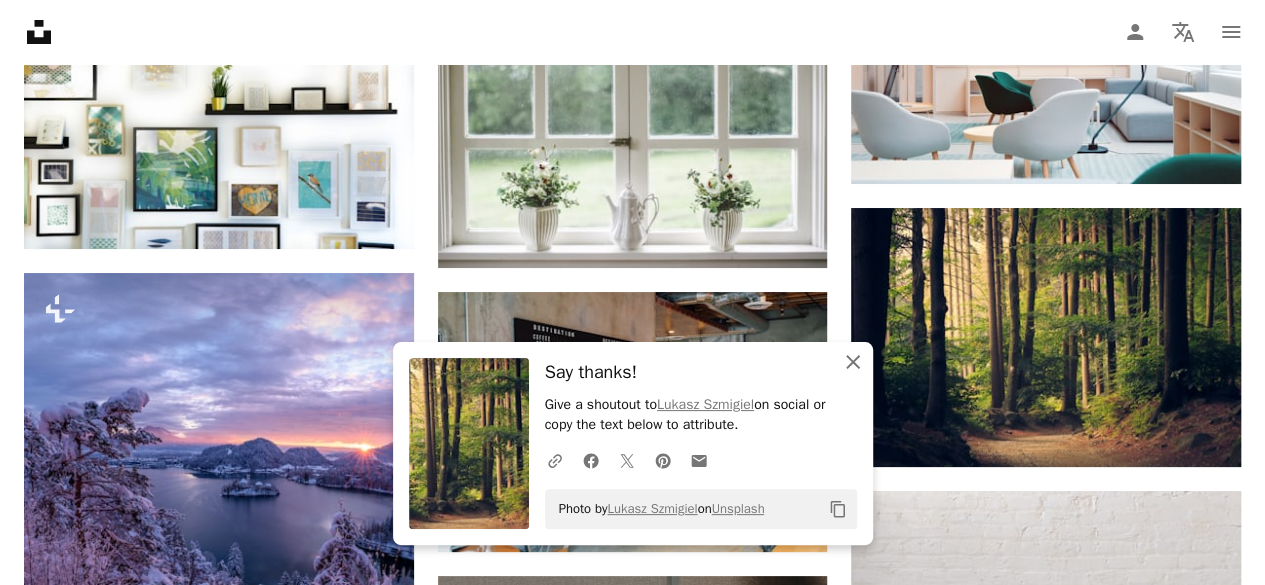 click on "An X shape" 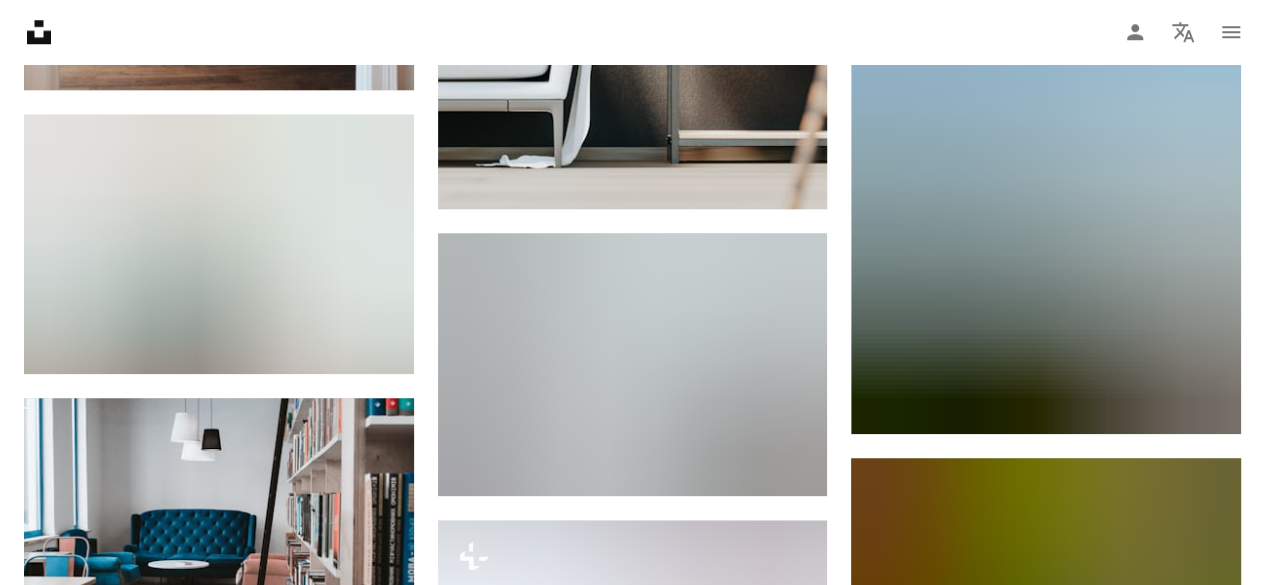 scroll, scrollTop: 4754, scrollLeft: 0, axis: vertical 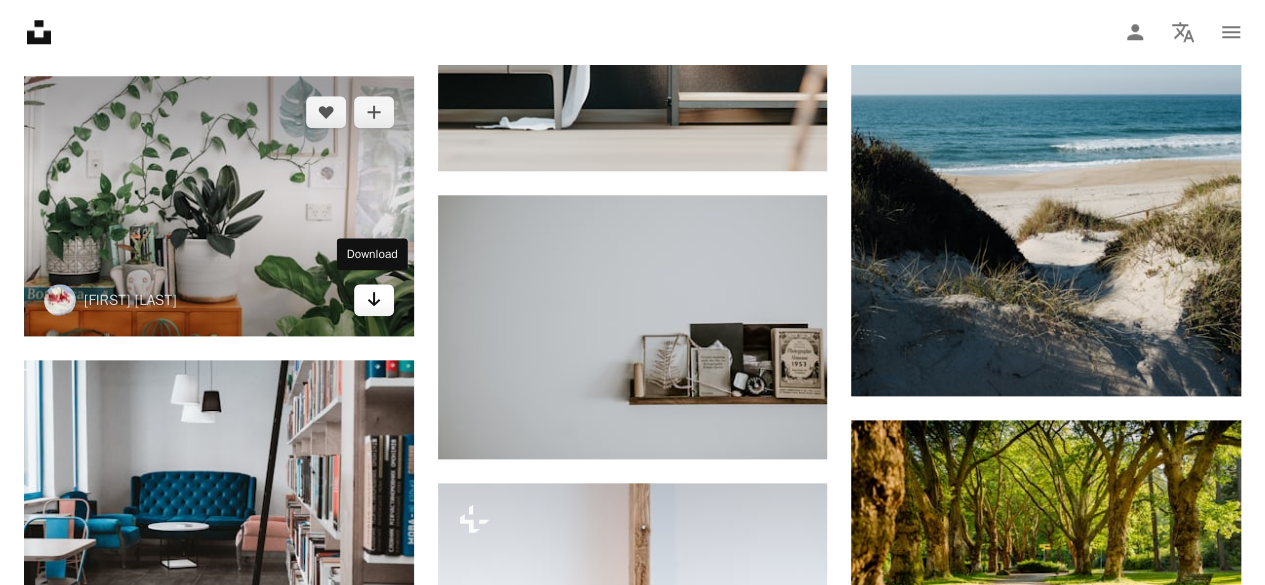 click on "Arrow pointing down" at bounding box center [374, 300] 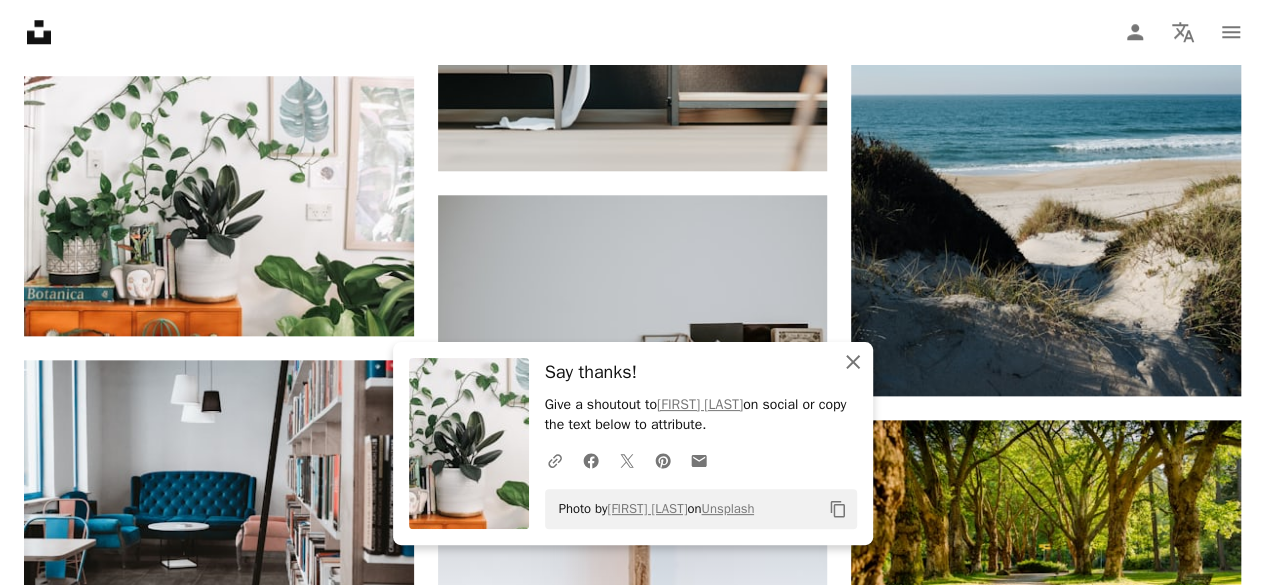 click 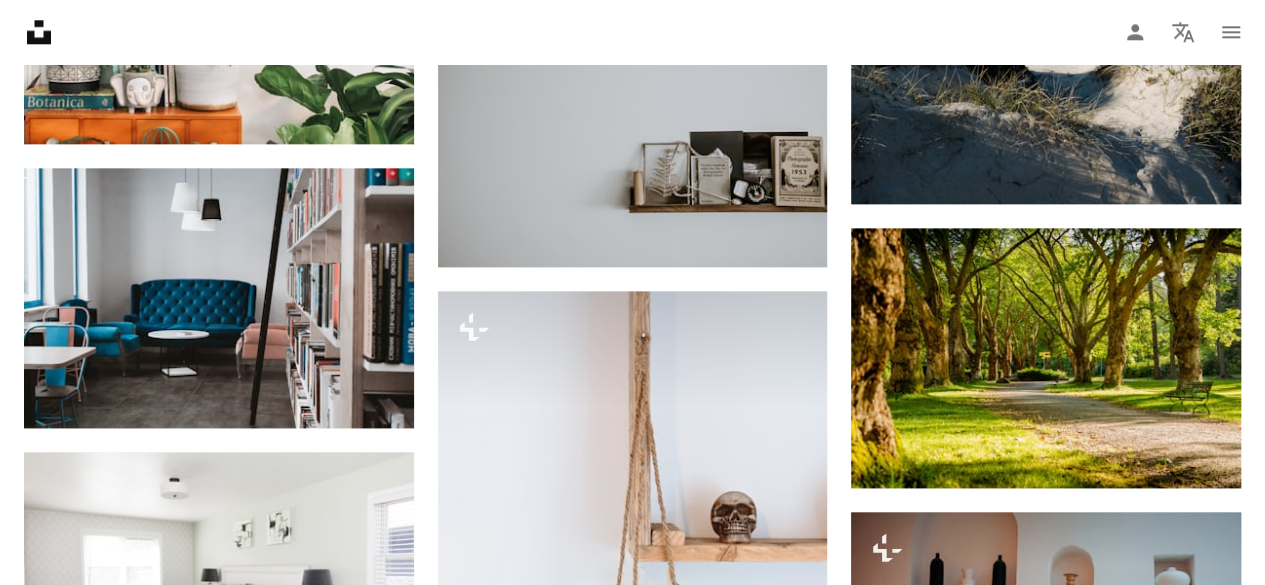 scroll, scrollTop: 4859, scrollLeft: 0, axis: vertical 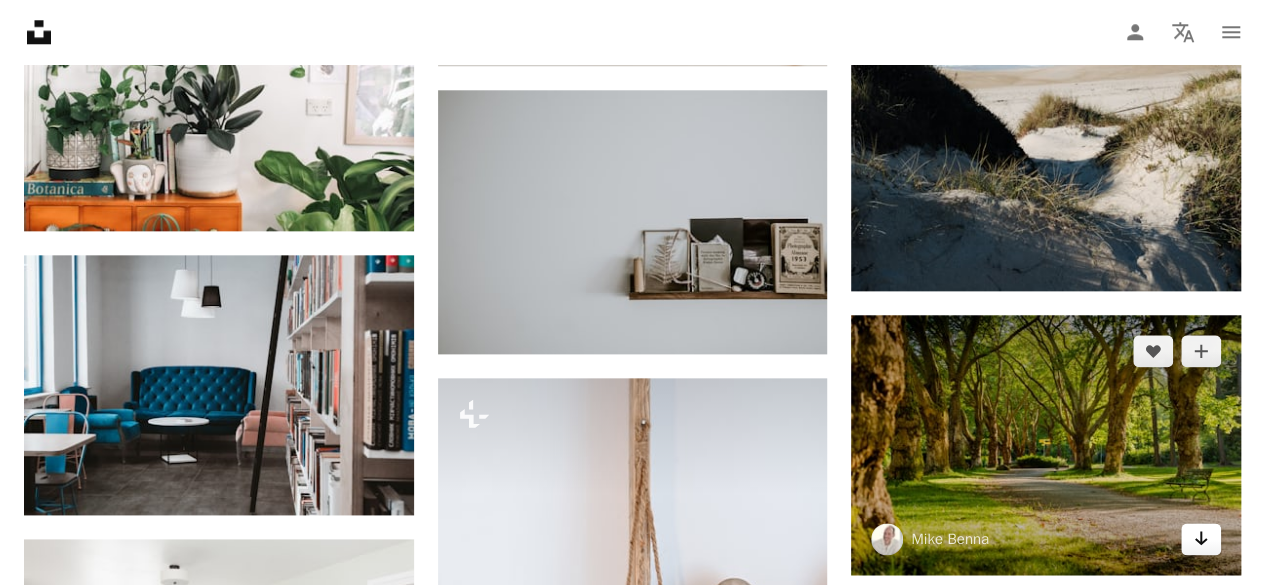click on "Arrow pointing down" at bounding box center [1201, 539] 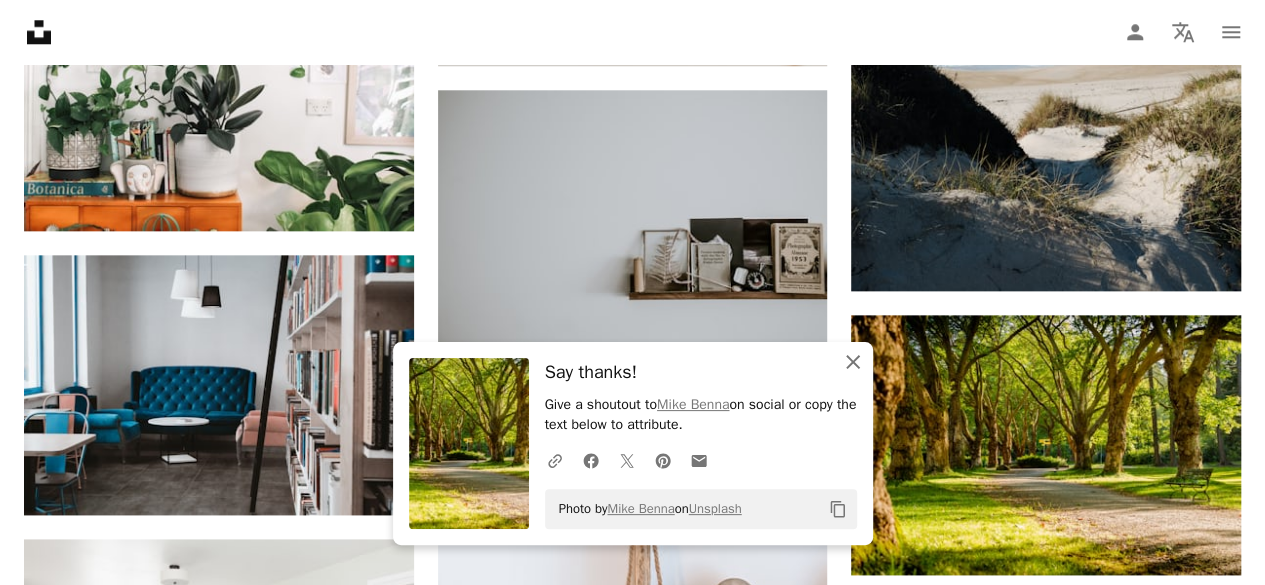 click on "An X shape" 